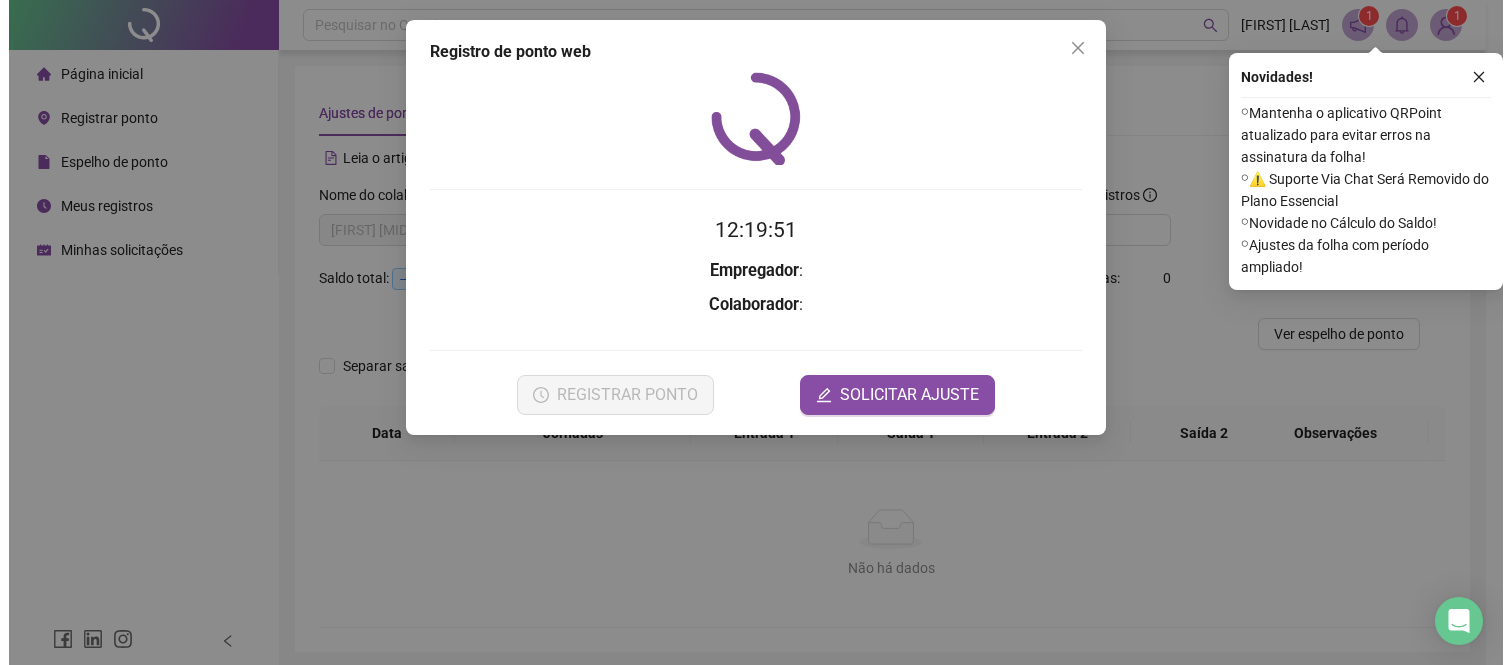 scroll, scrollTop: 0, scrollLeft: 0, axis: both 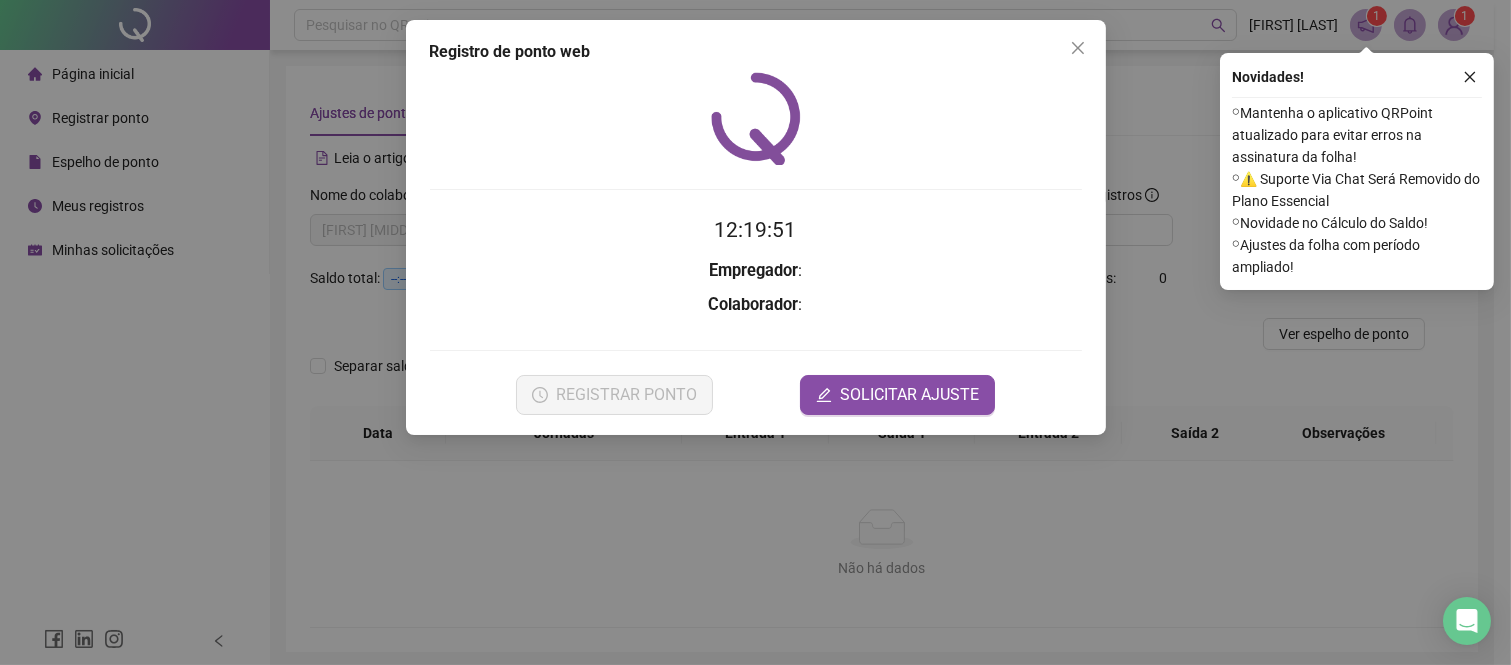 click on "Novidades ! ⚬  Mantenha o aplicativo QRPoint atualizado para evitar erros na assinatura da folha! ⚬  ⚠️ Suporte Via Chat Será Removido do Plano Essencial ⚬  Novidade no Cálculo do Saldo! ⚬  Ajustes da folha com período ampliado!" at bounding box center (1357, 171) 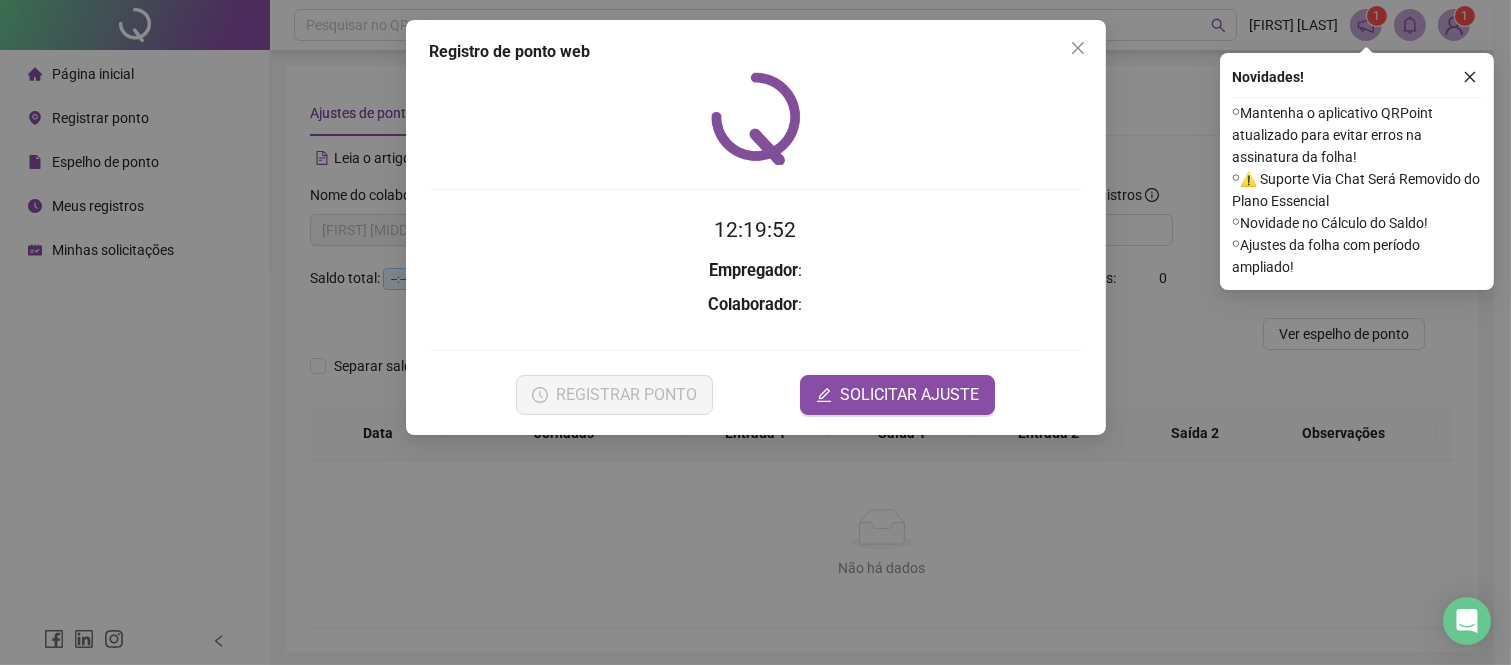 click 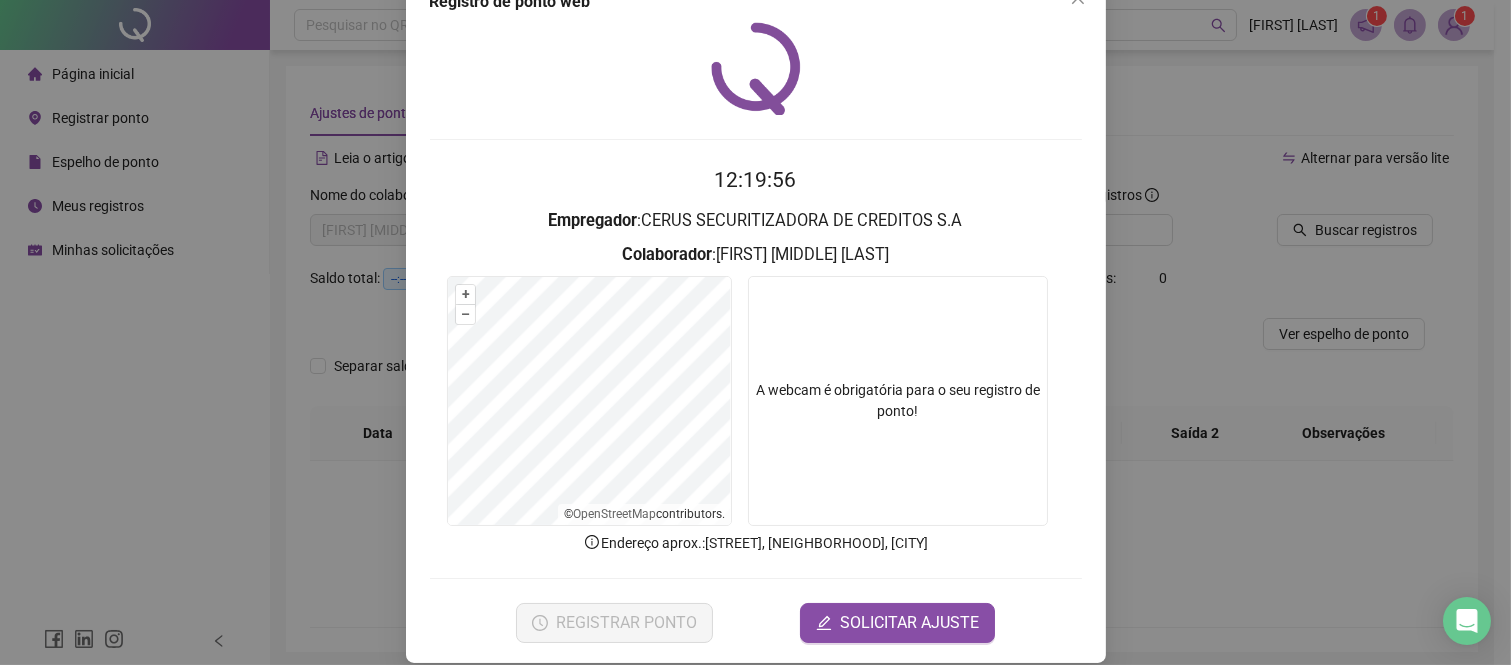 scroll, scrollTop: 71, scrollLeft: 0, axis: vertical 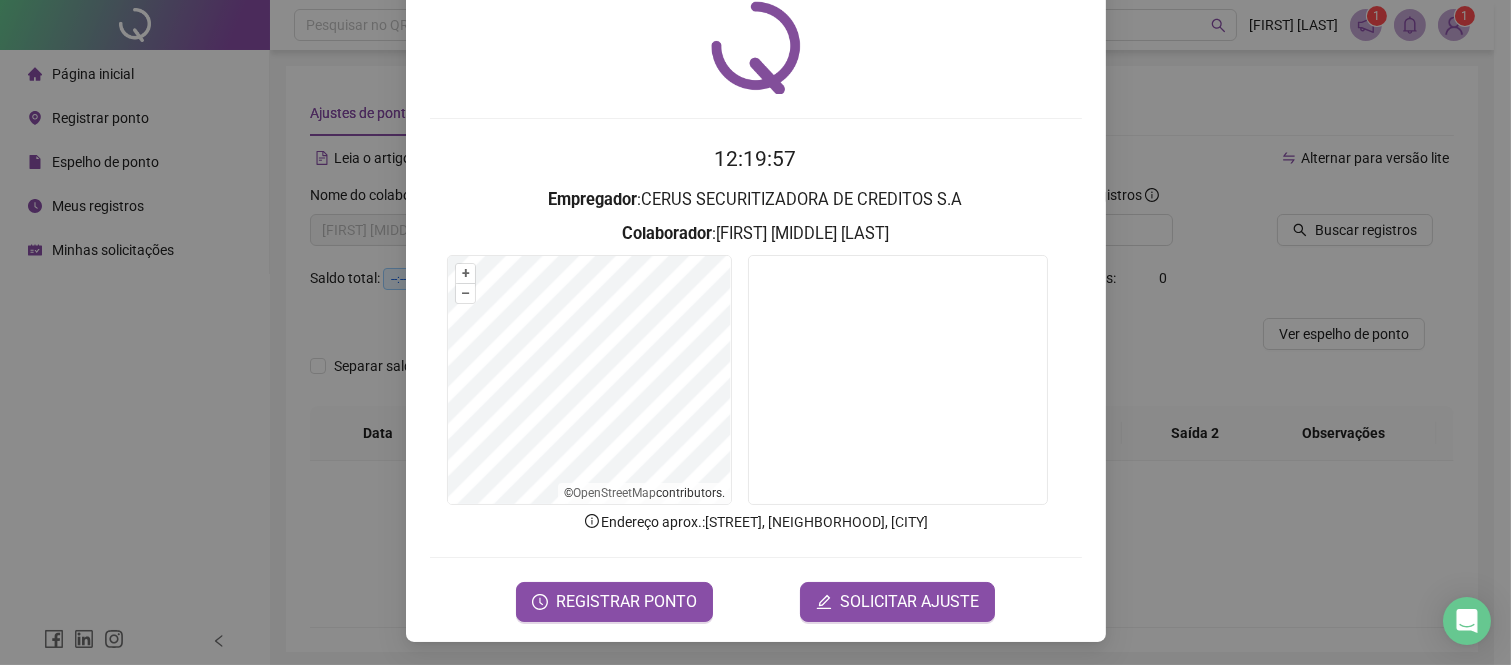 click on "Registro de ponto web 12:19:57 Empregador :  CERUS SECURITIZADORA DE CREDITOS S.A Colaborador :  [FIRST] [MIDDLE] [LAST] + – ⇧ › ©  OpenStreetMap  contributors. Endereço aprox. :  [STREET], [NEIGHBORHOOD], [CITY] REGISTRAR PONTO SOLICITAR AJUSTE" at bounding box center [756, 295] 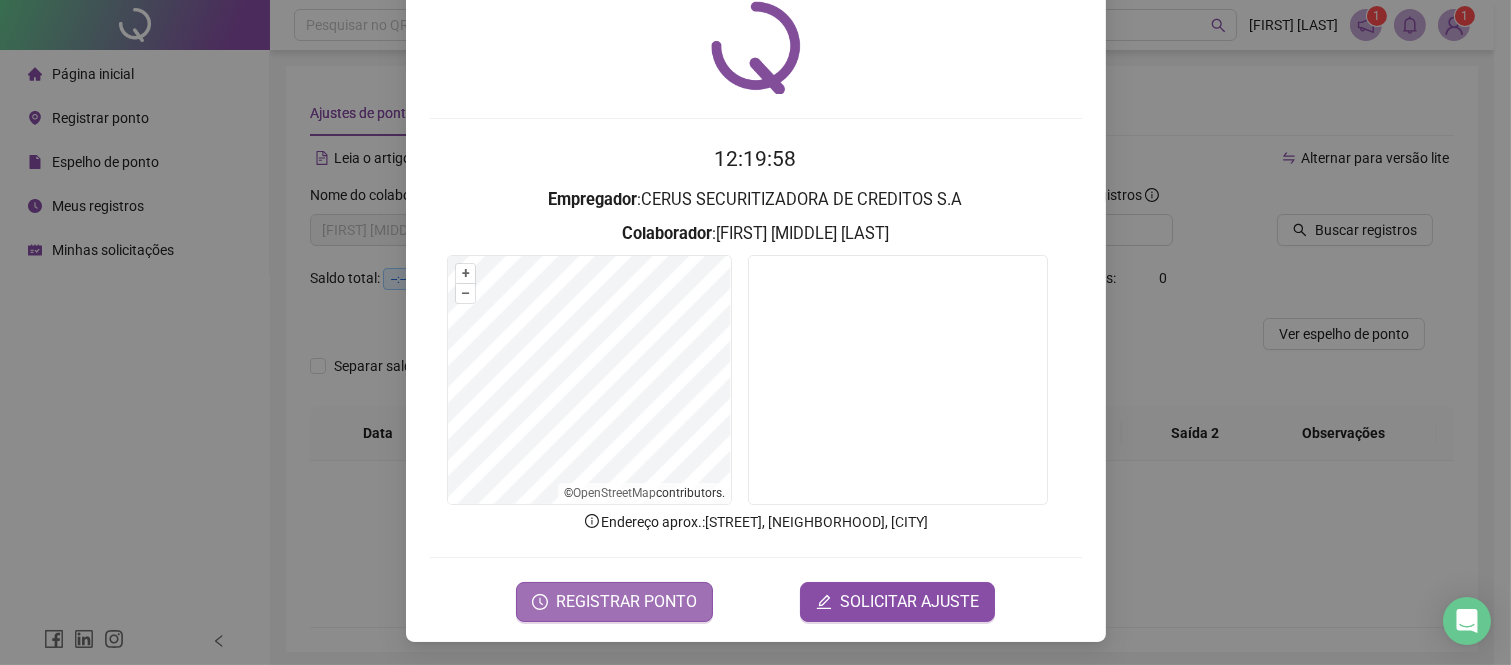 click on "REGISTRAR PONTO" at bounding box center [626, 602] 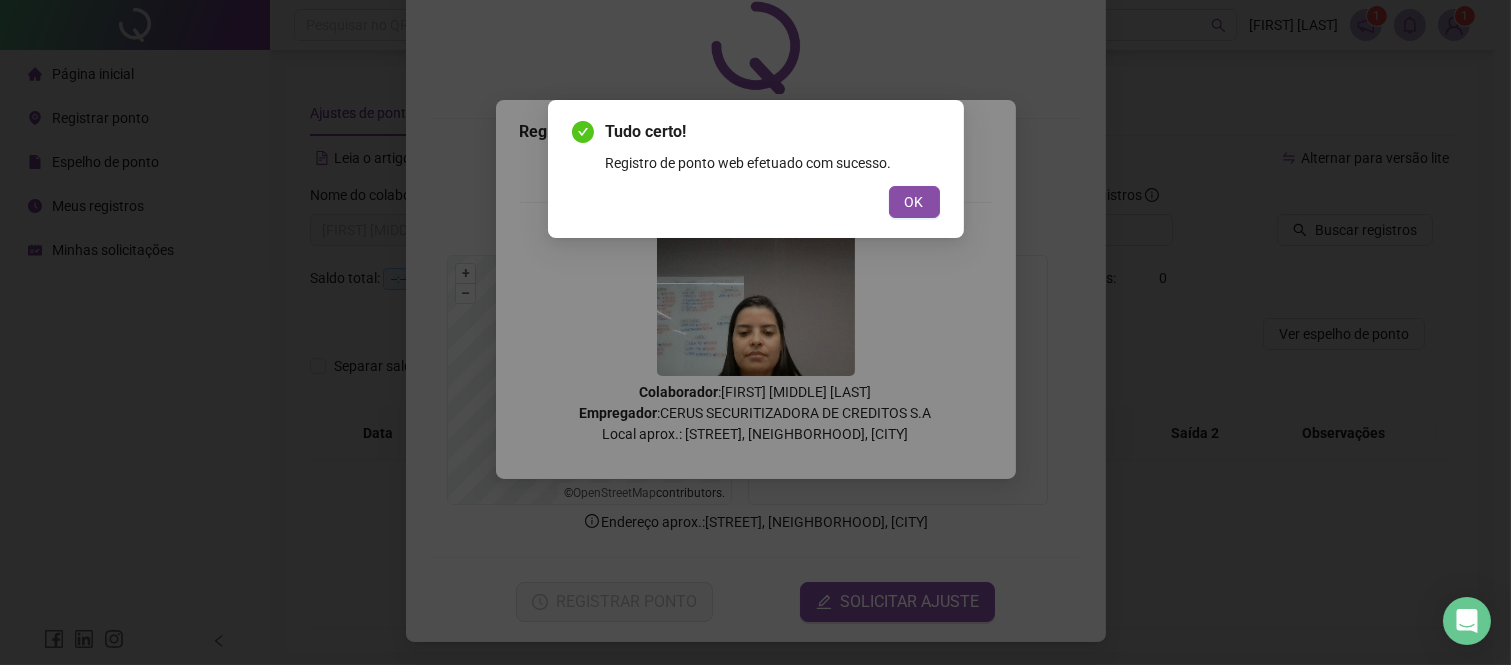click on "Tudo certo! Registro de ponto web efetuado com sucesso. OK" at bounding box center (756, 169) 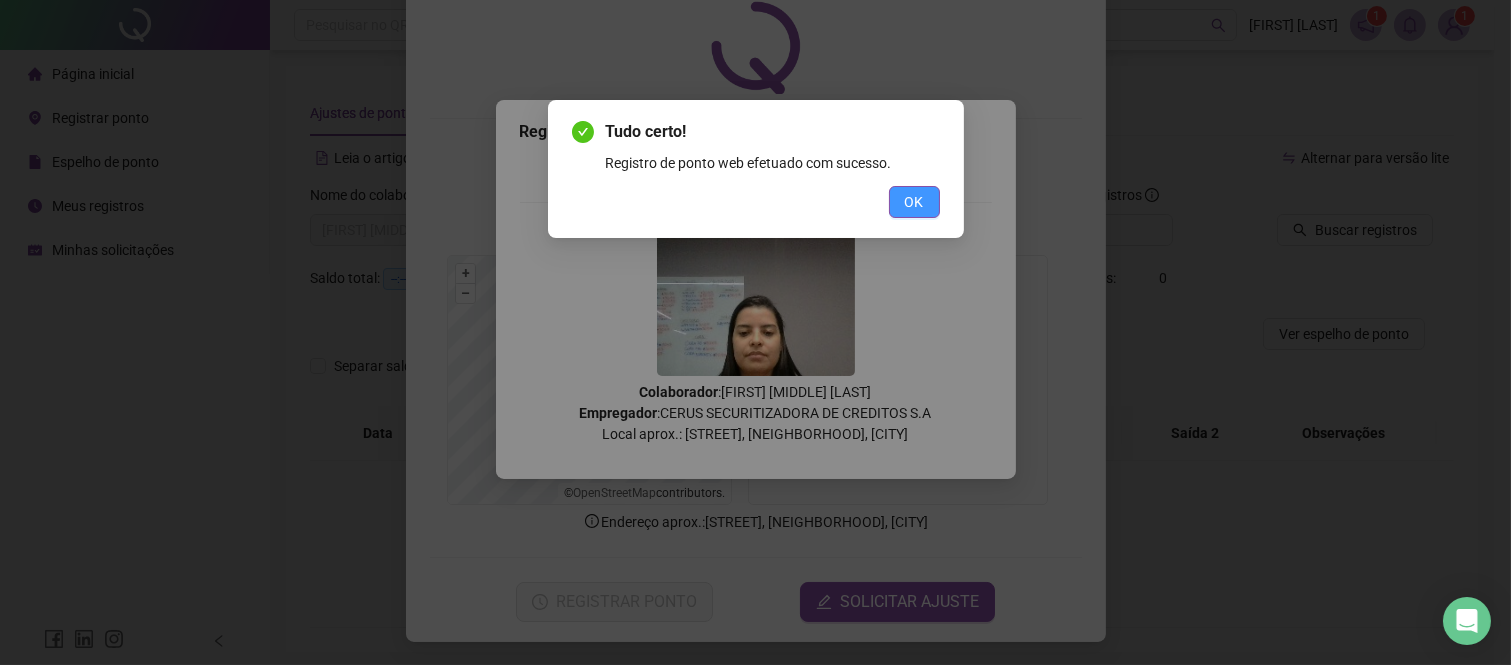click on "OK" at bounding box center (914, 202) 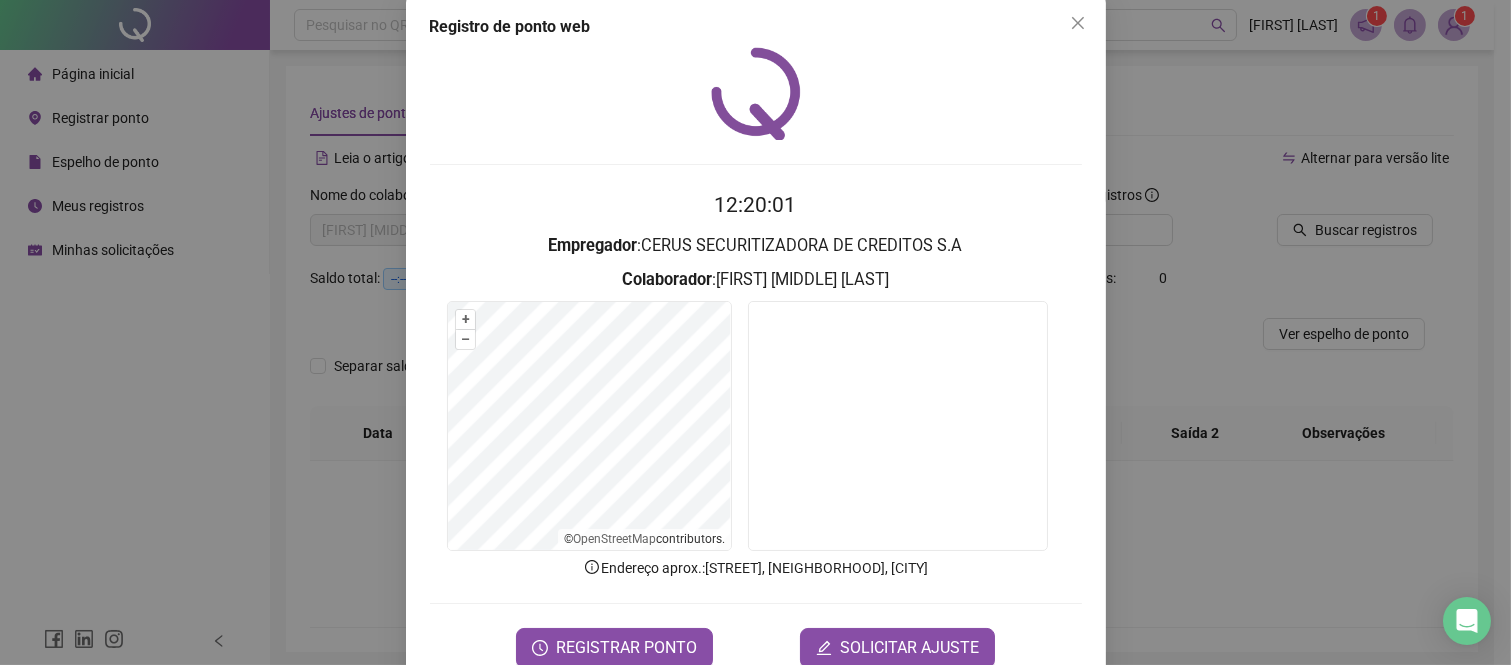 scroll, scrollTop: 0, scrollLeft: 0, axis: both 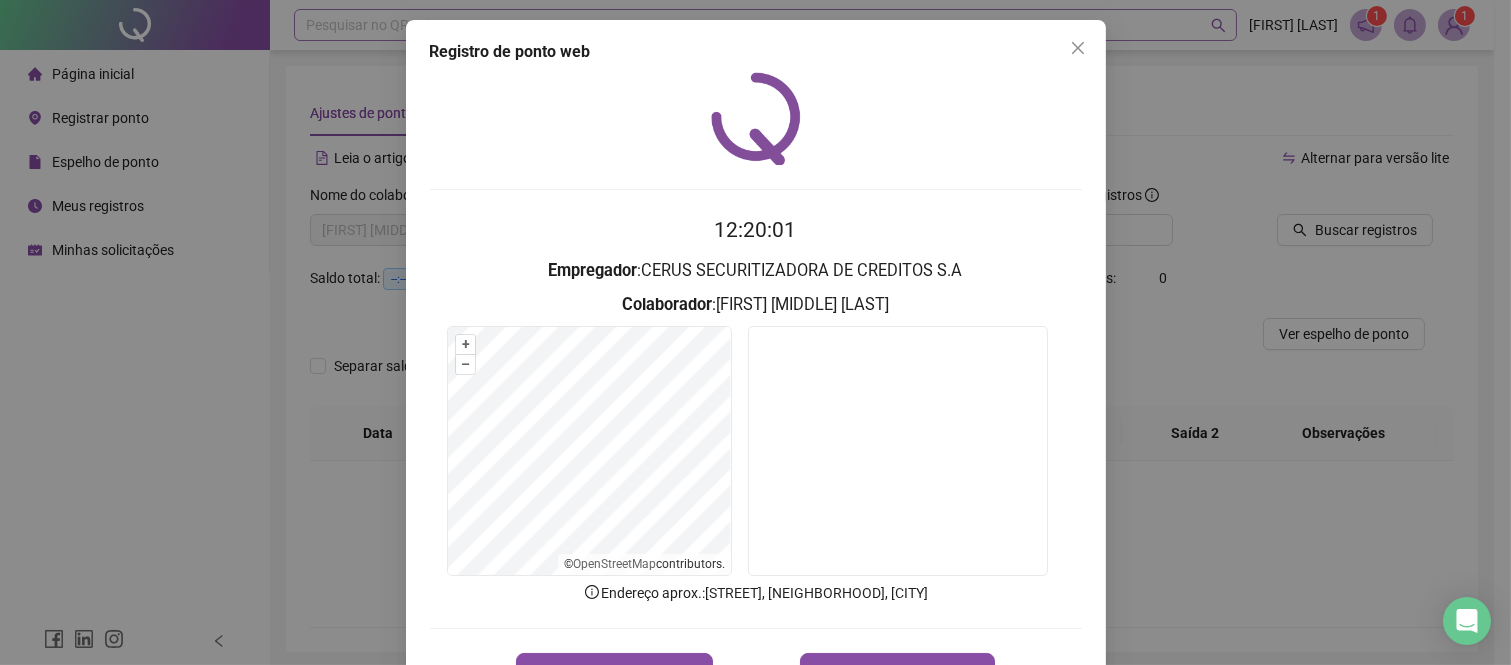drag, startPoint x: 1078, startPoint y: 45, endPoint x: 1065, endPoint y: 34, distance: 17.029387 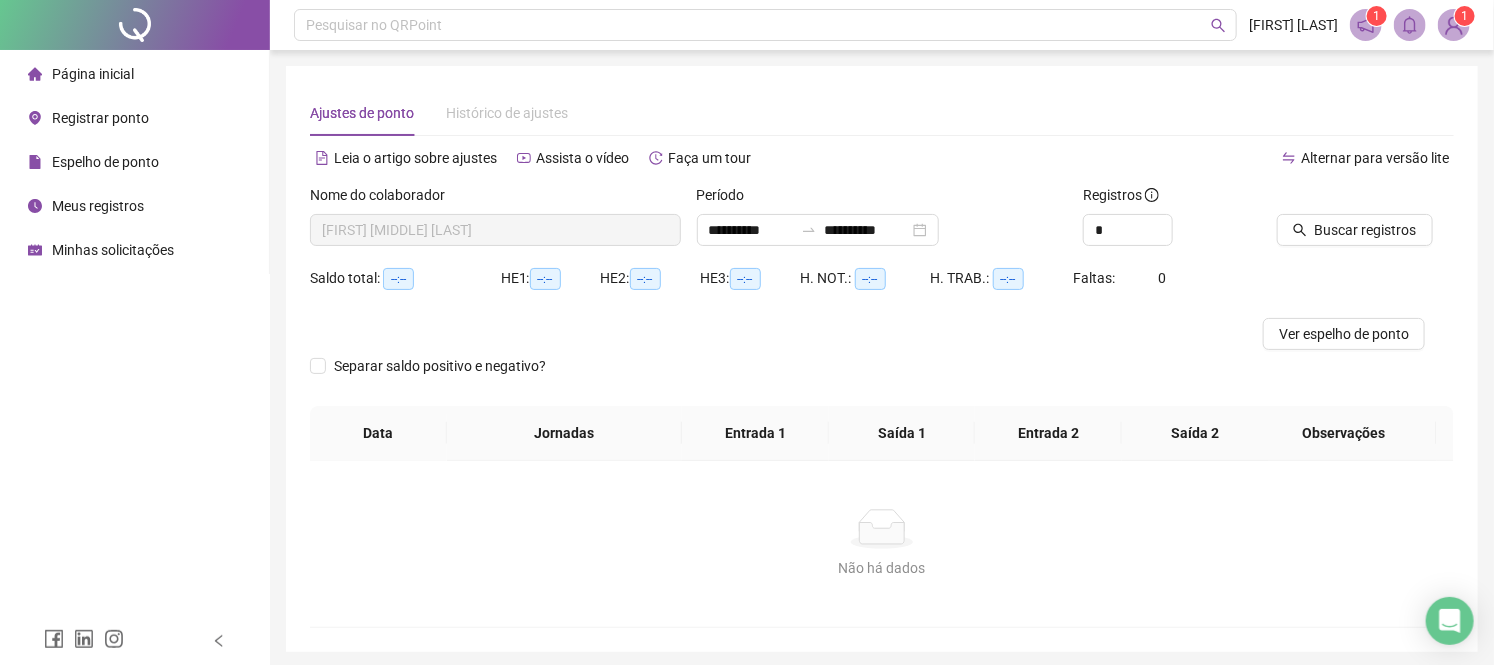 click on "Registrar ponto" at bounding box center [100, 118] 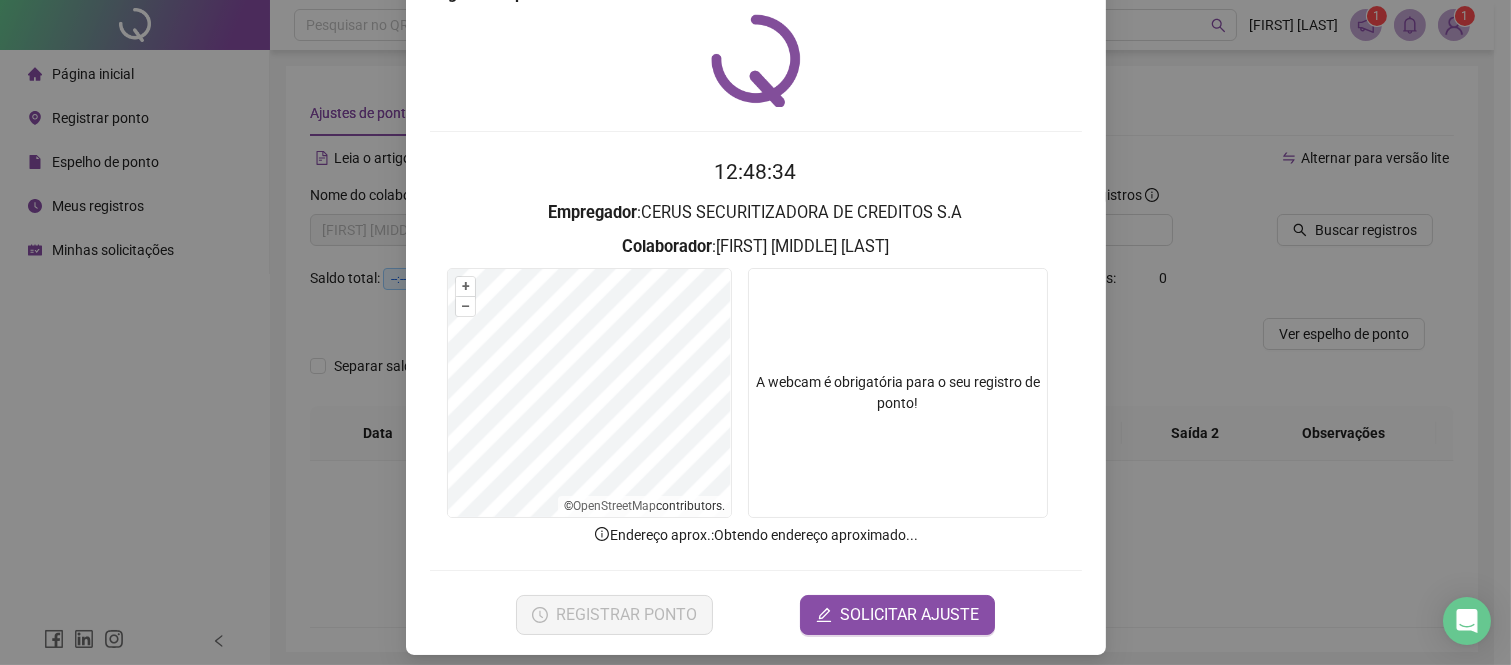 scroll, scrollTop: 71, scrollLeft: 0, axis: vertical 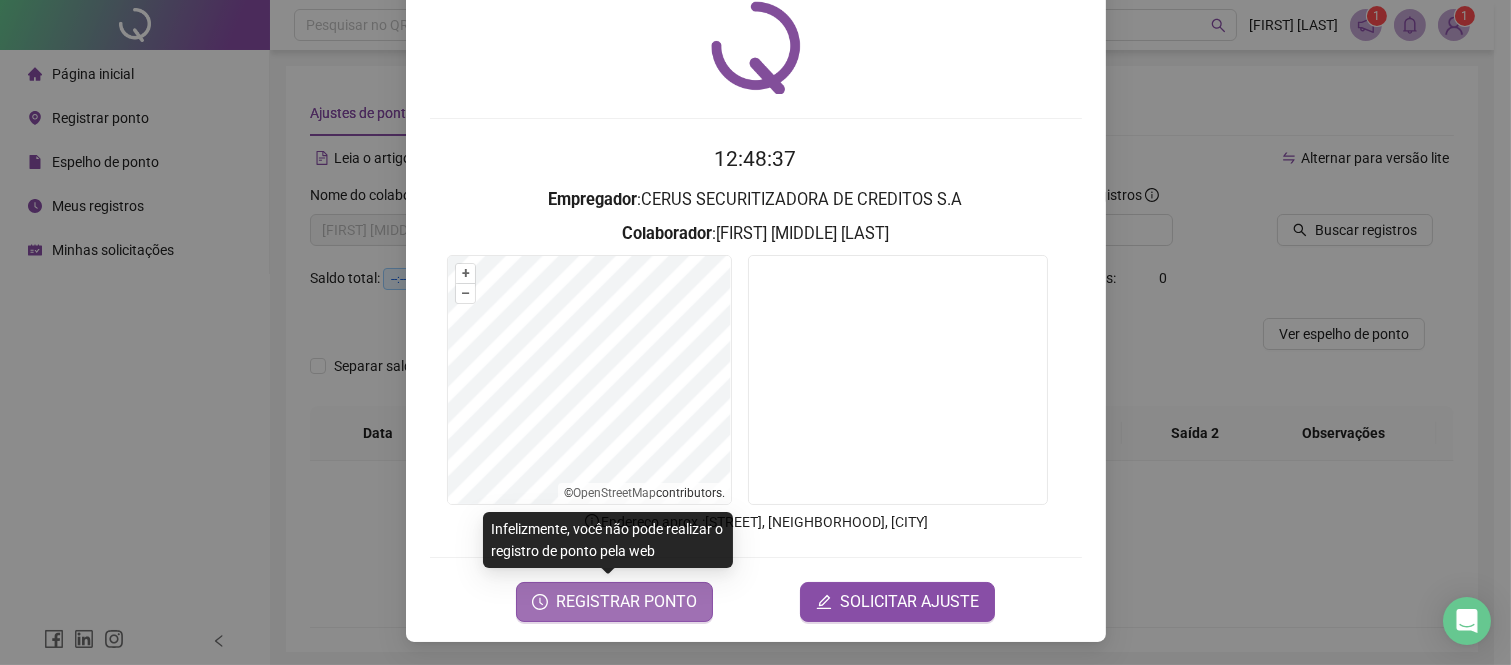 click on "REGISTRAR PONTO" at bounding box center (626, 602) 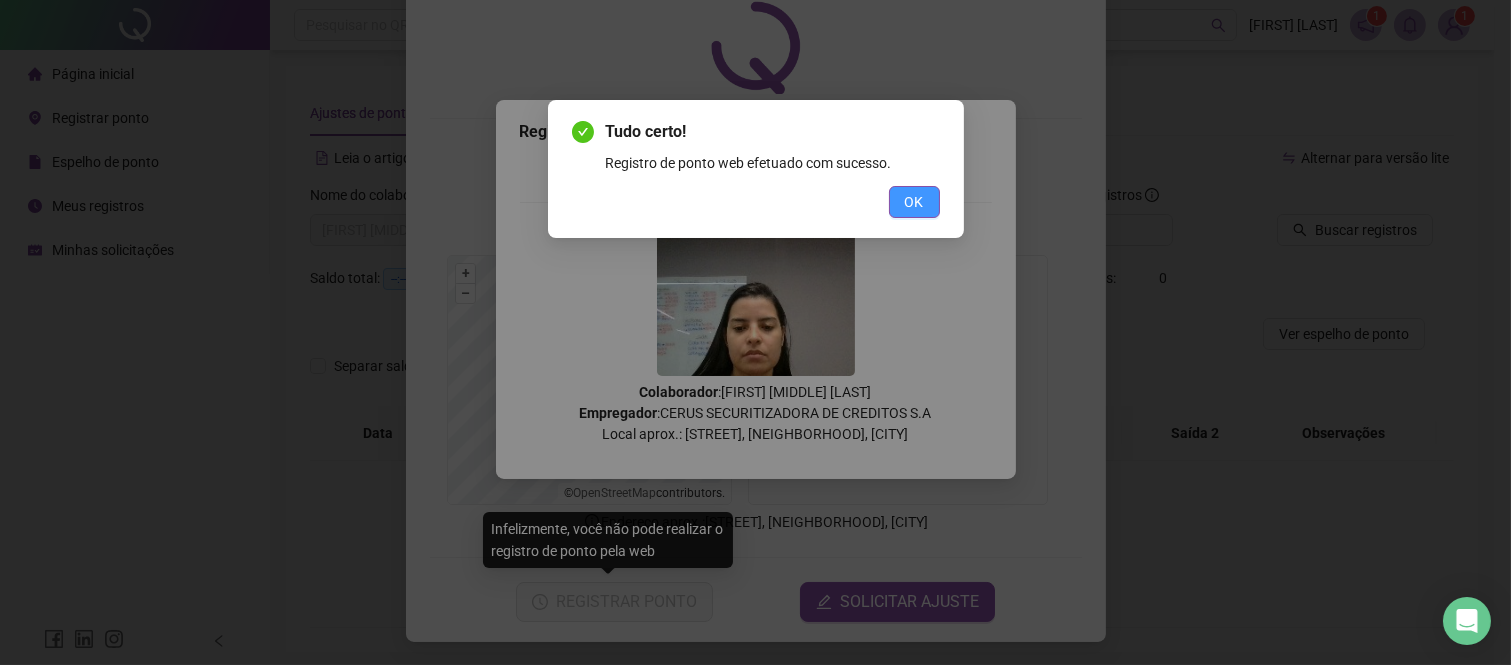 click on "OK" at bounding box center [914, 202] 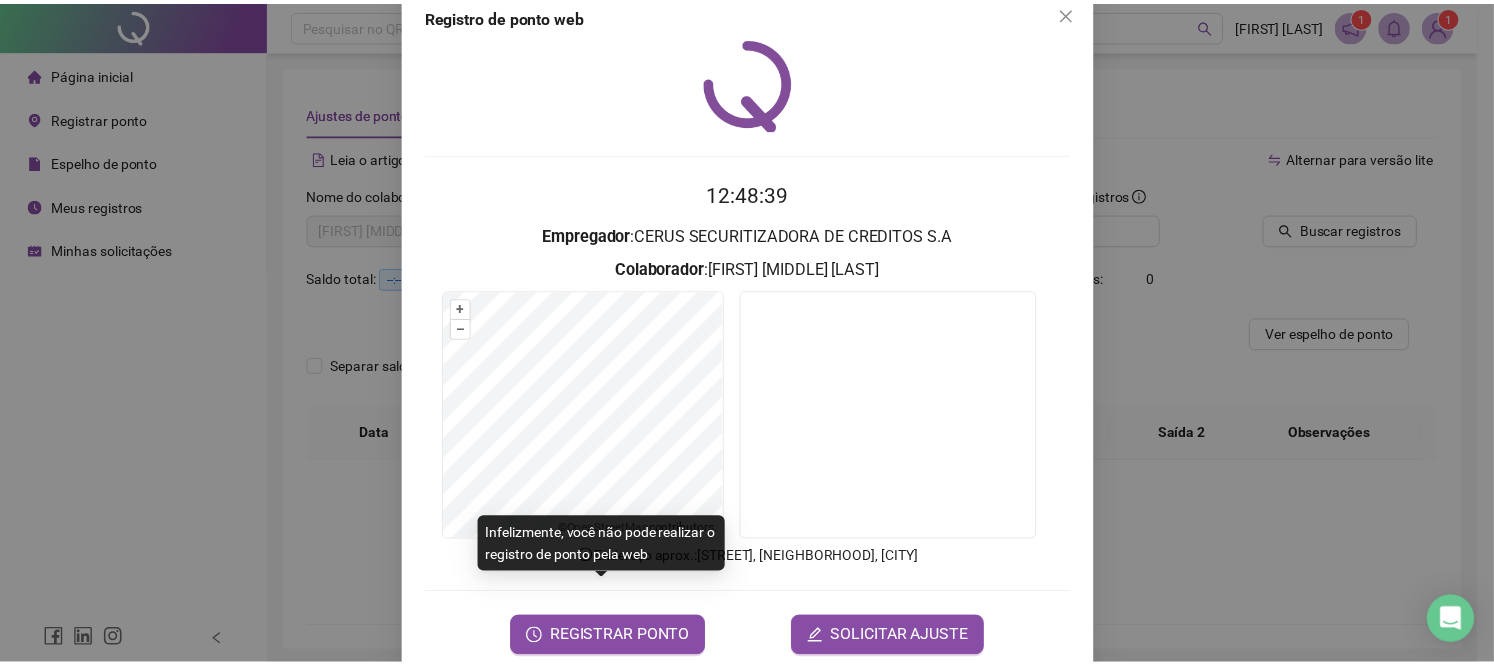 scroll, scrollTop: 0, scrollLeft: 0, axis: both 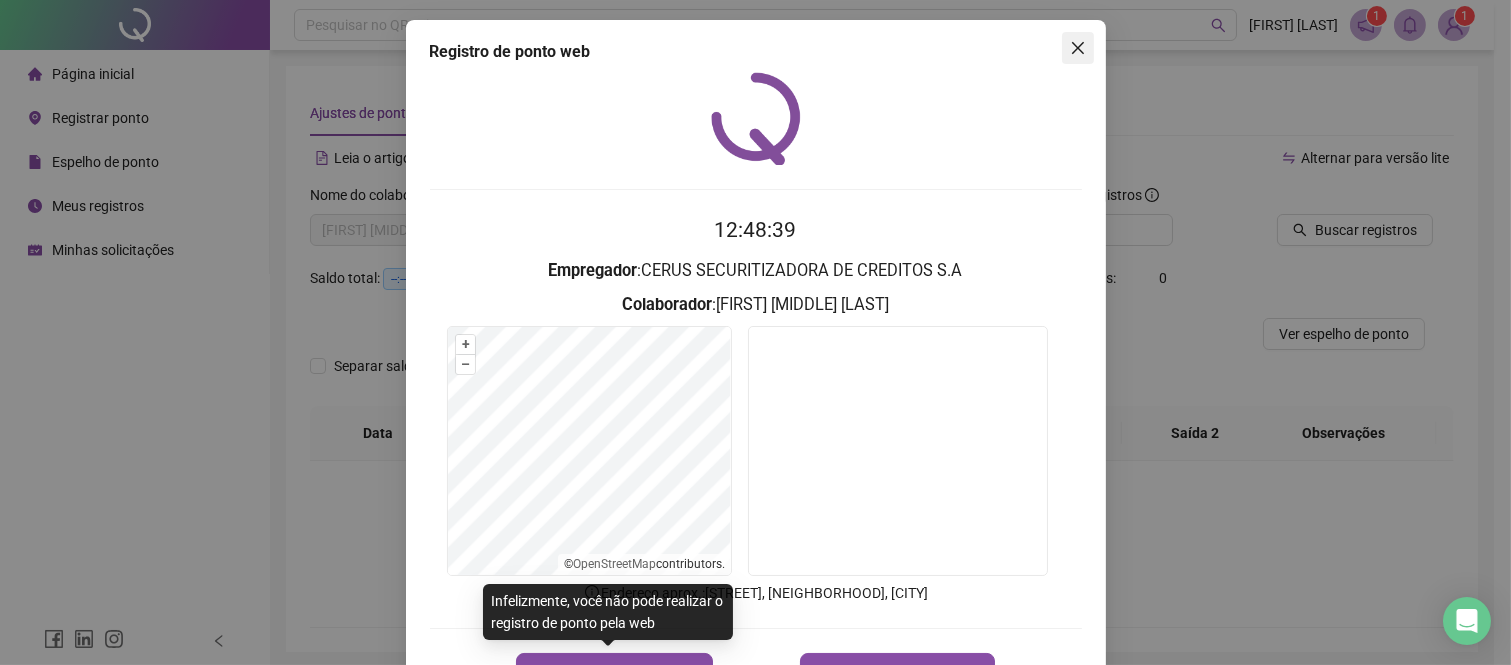 click at bounding box center (1078, 48) 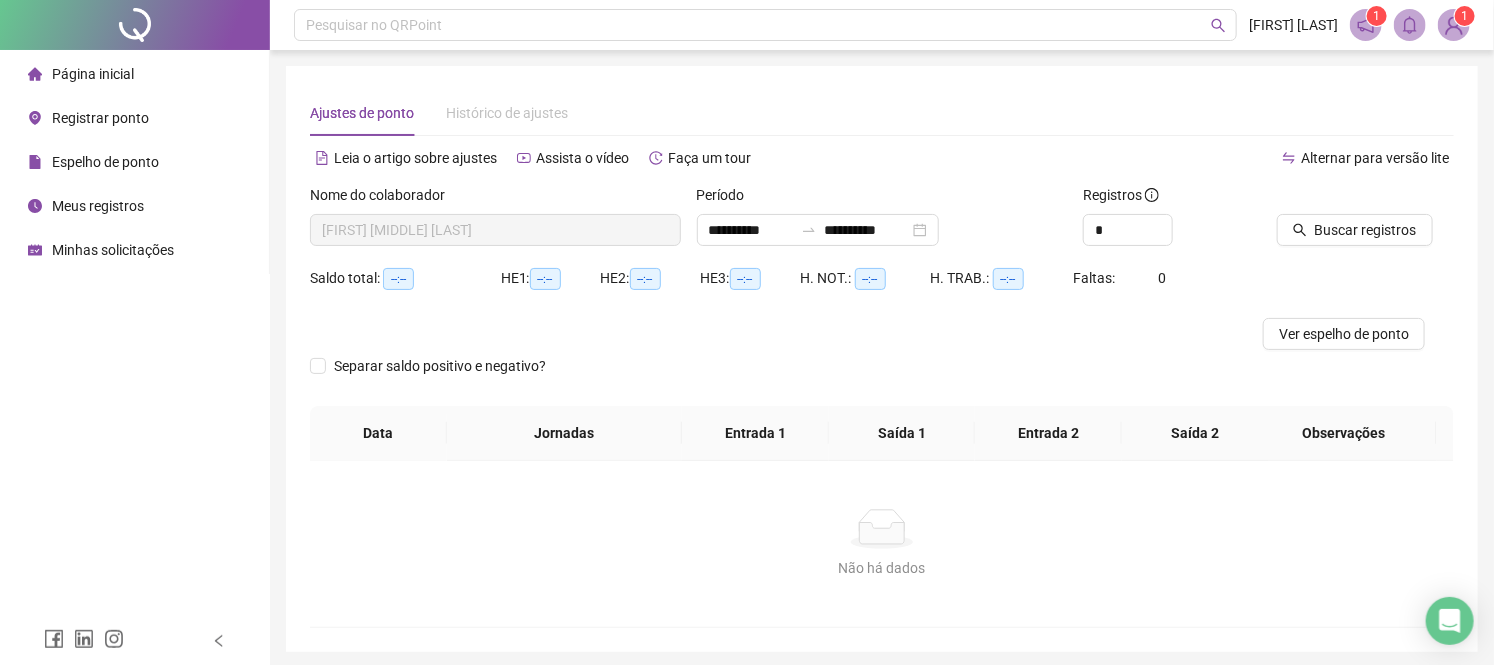 click on "Minhas solicitações" at bounding box center [113, 250] 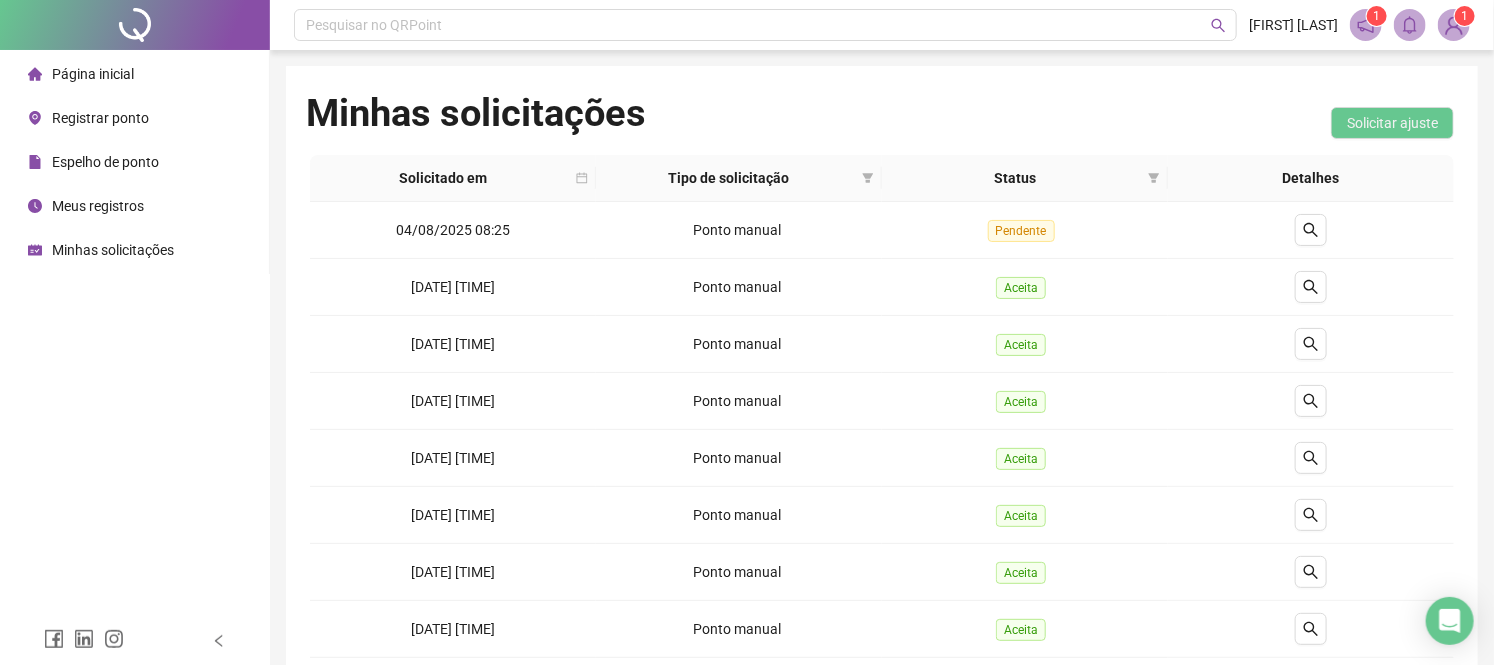 click on "Meus registros" at bounding box center [86, 206] 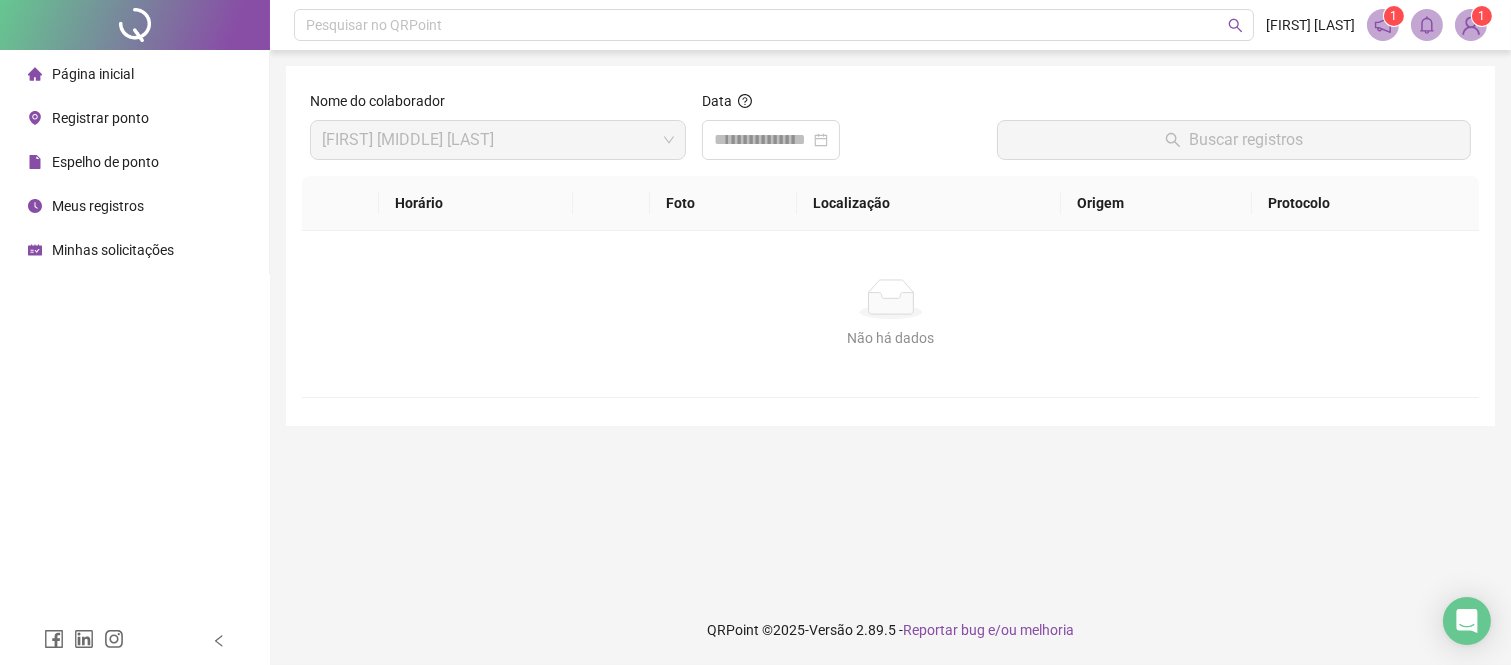 click on "Espelho de ponto" at bounding box center (105, 162) 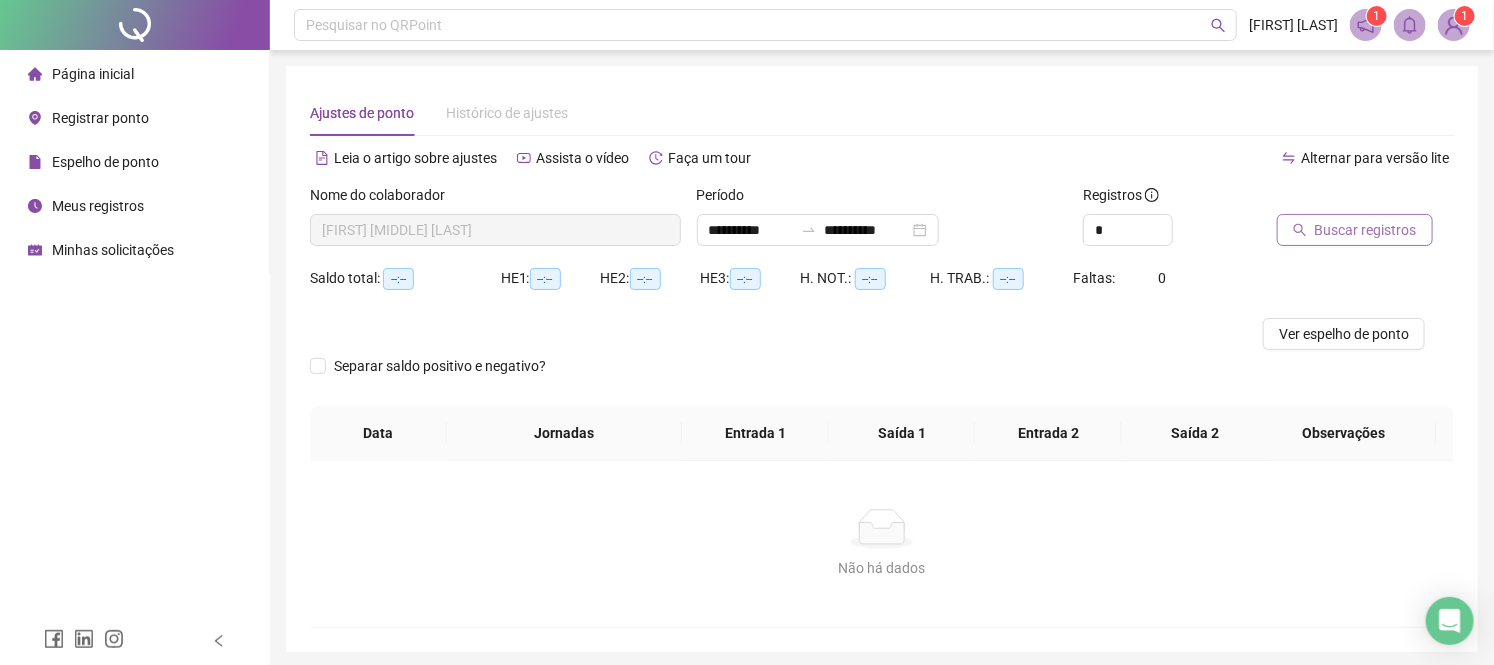 click on "Buscar registros" at bounding box center [1366, 230] 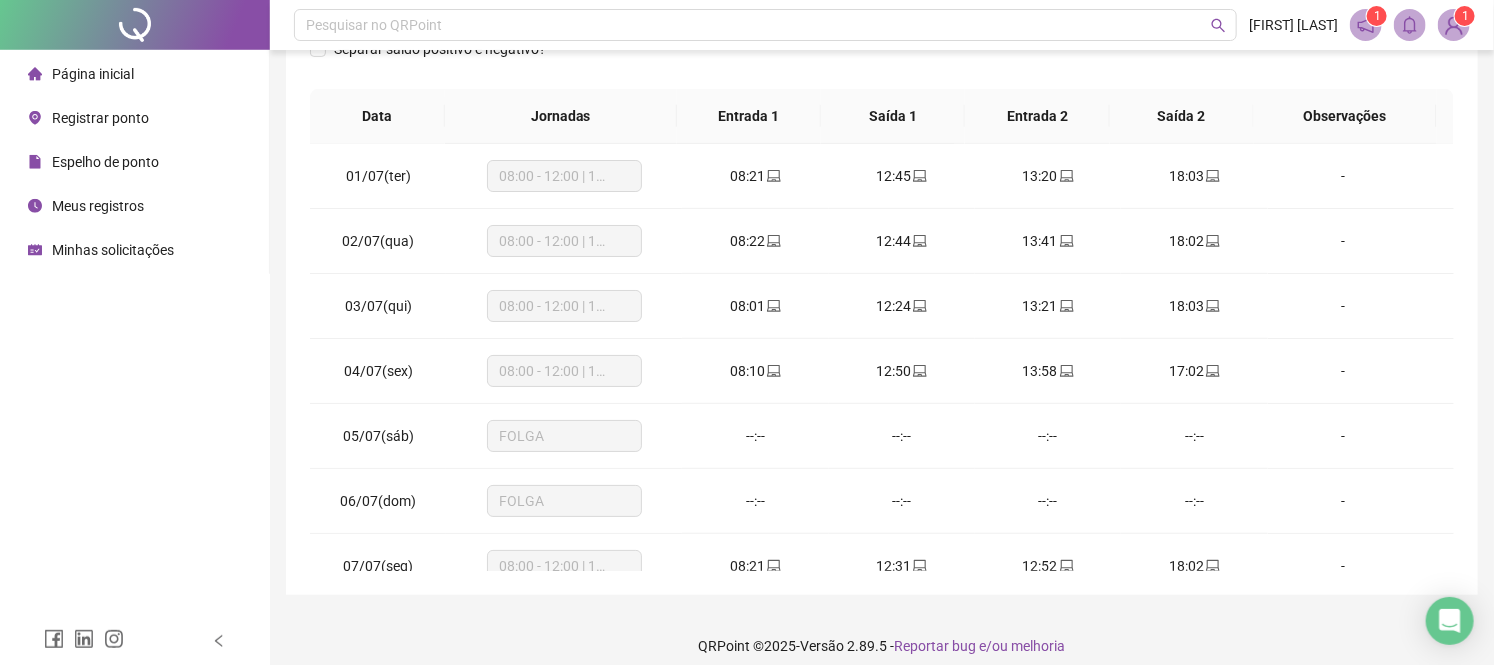 scroll, scrollTop: 356, scrollLeft: 0, axis: vertical 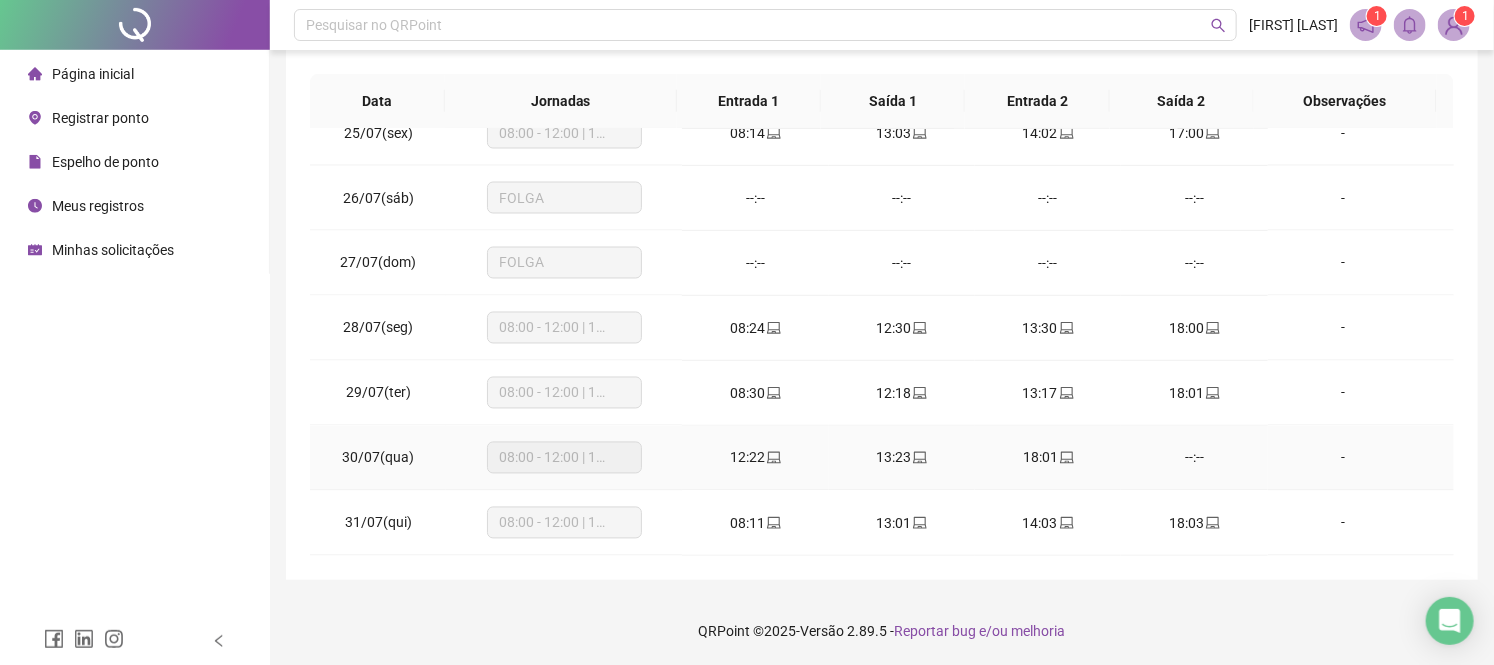 click on "12:22" at bounding box center (755, 458) 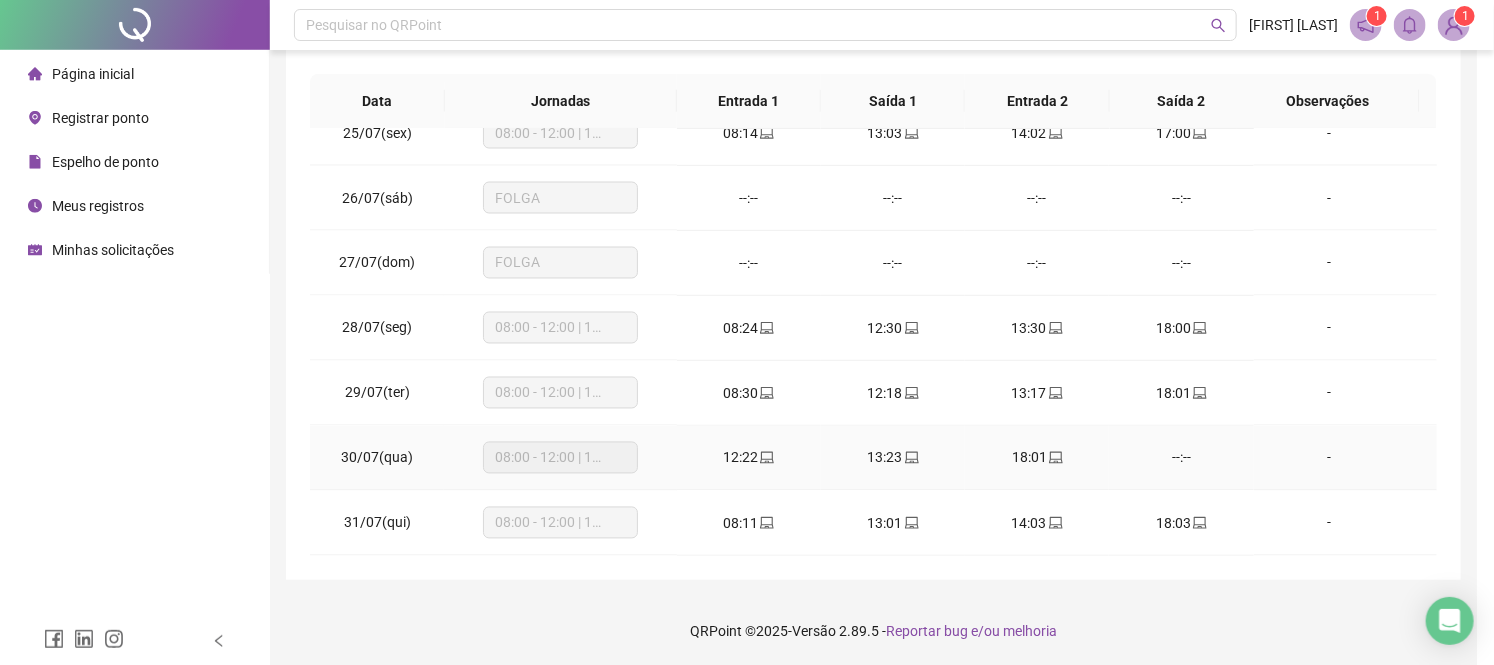 type on "**********" 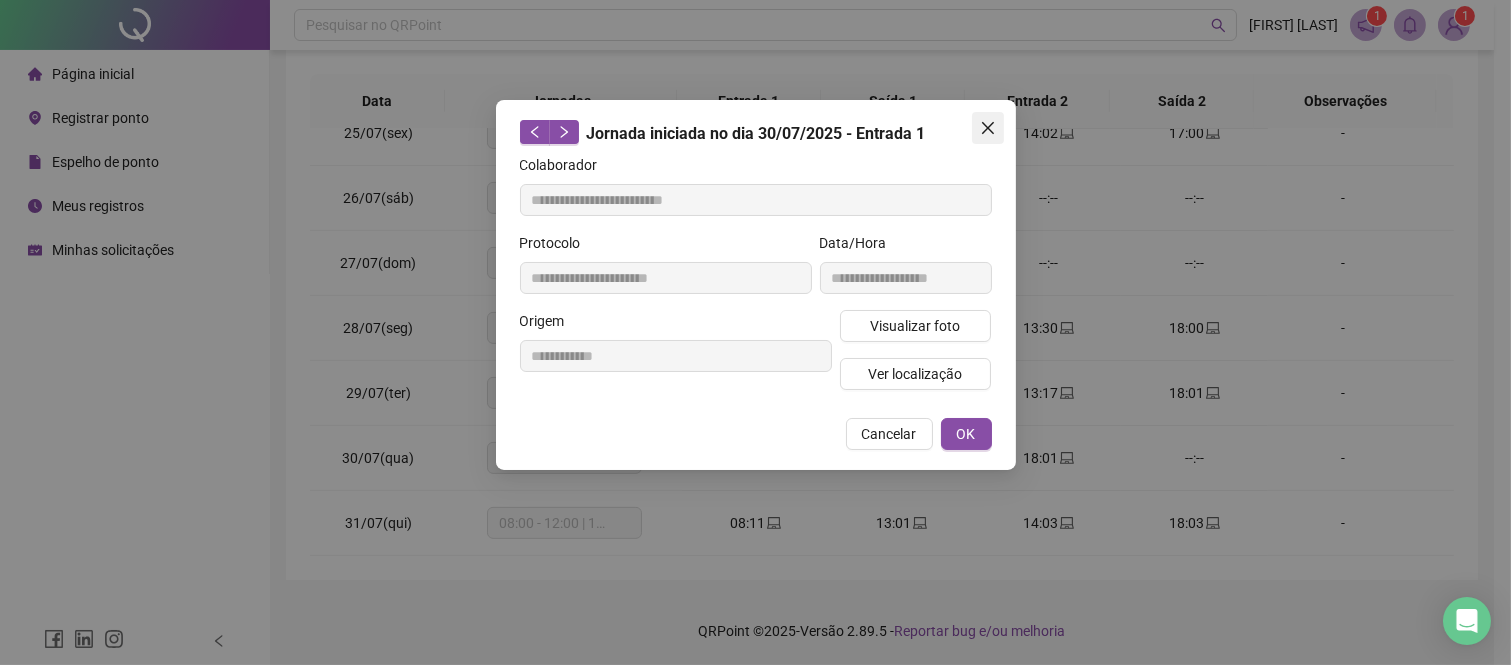 click 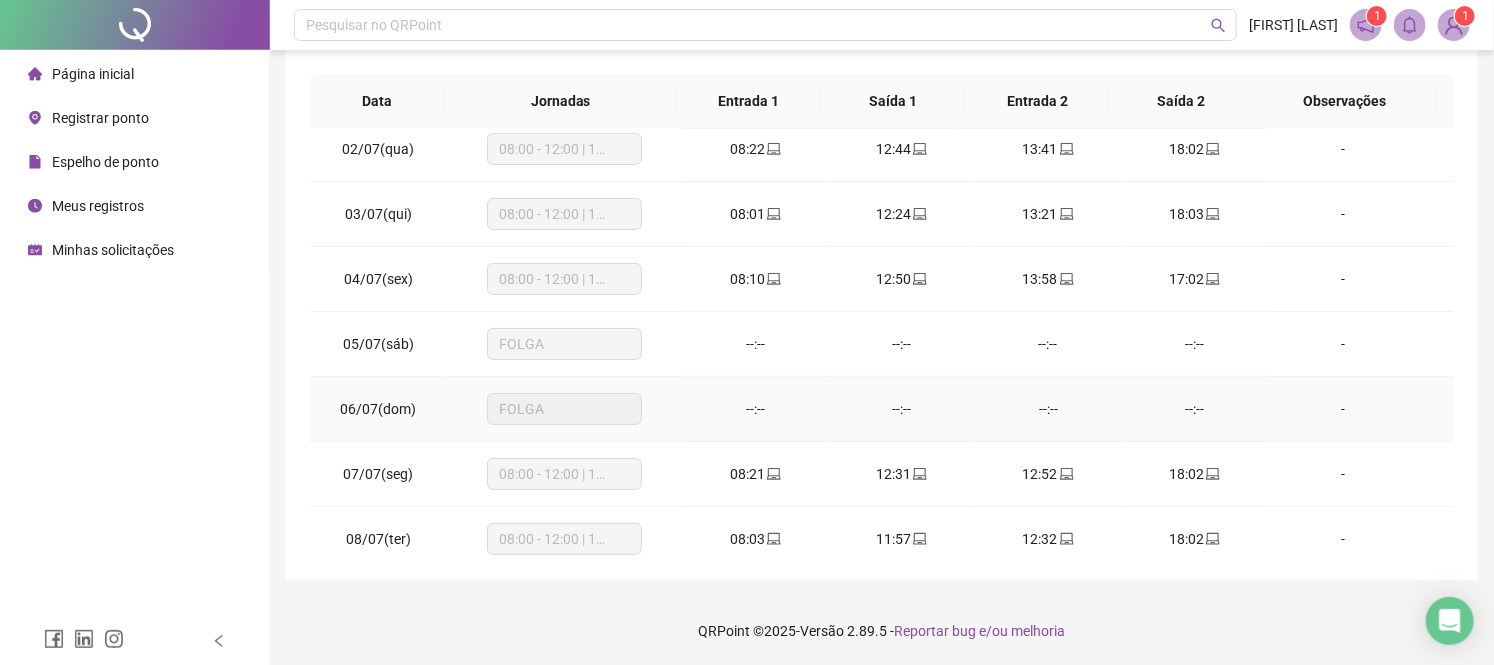 scroll, scrollTop: 0, scrollLeft: 0, axis: both 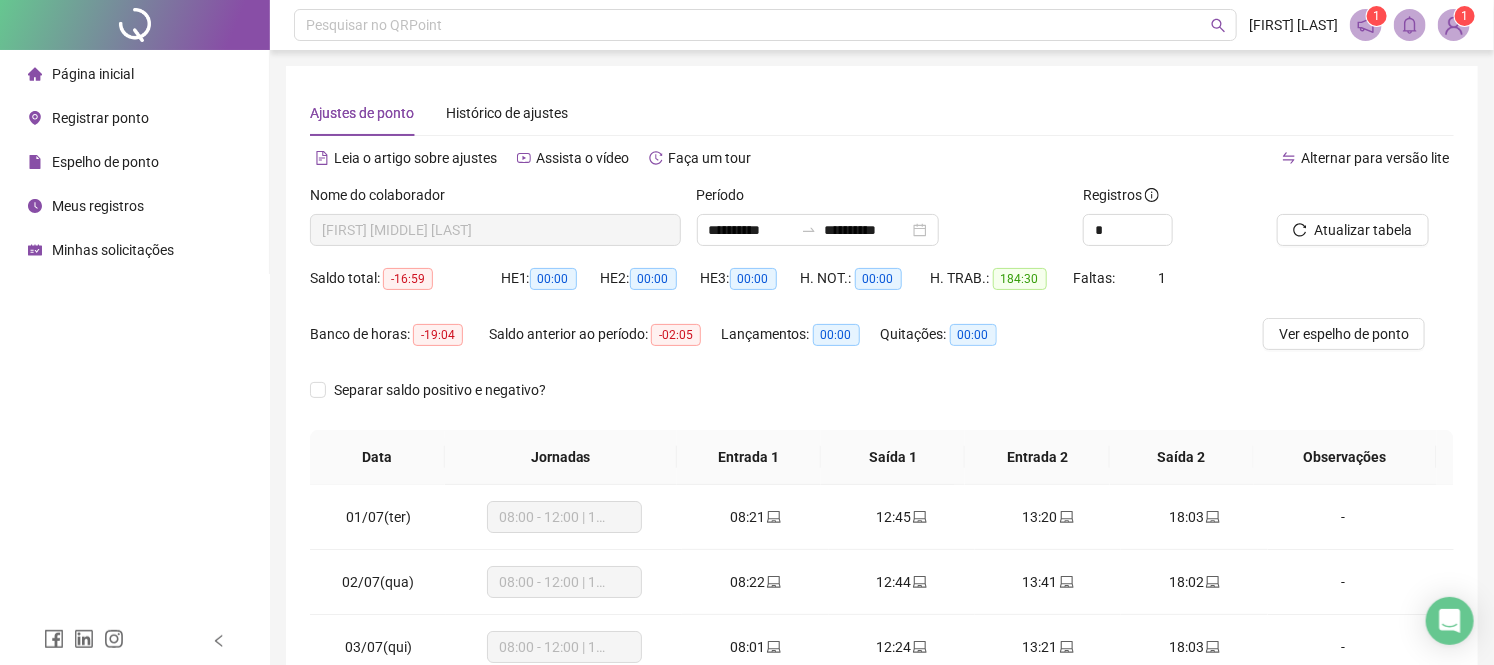 click on "Registrar ponto" at bounding box center [100, 118] 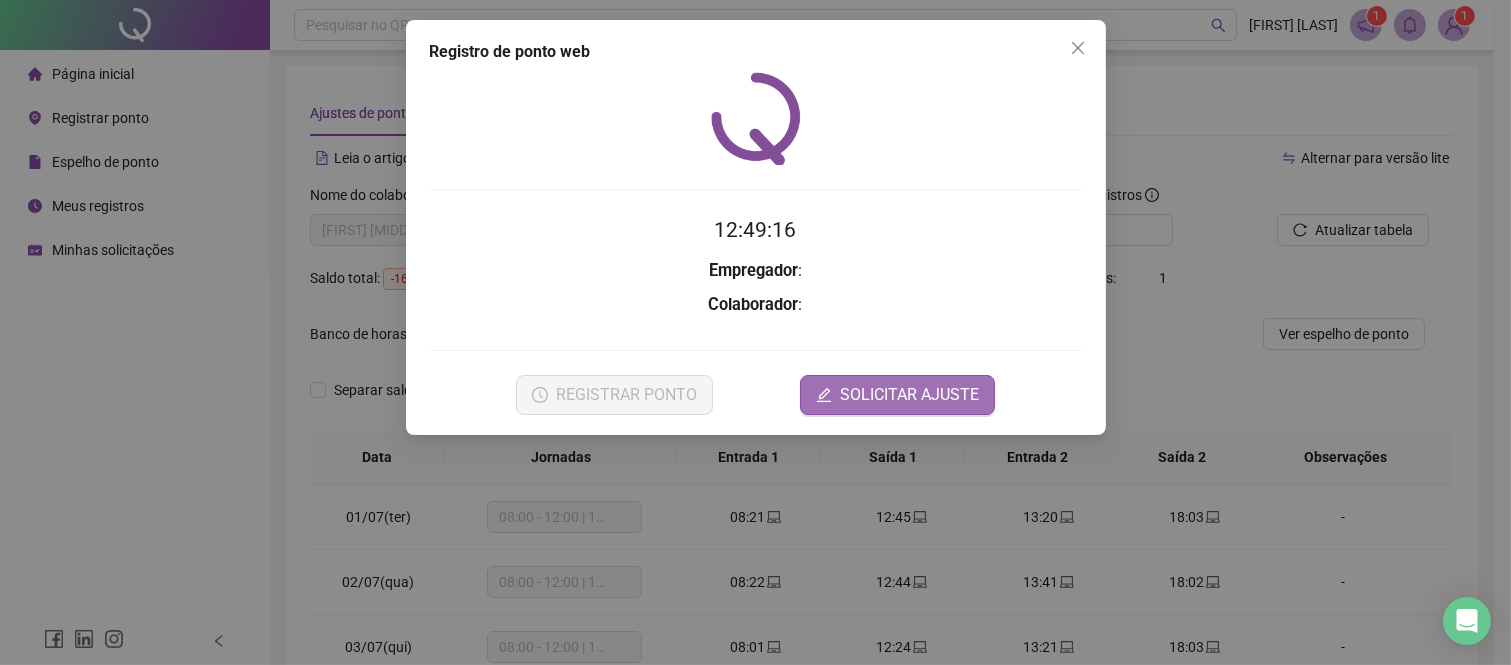 click on "SOLICITAR AJUSTE" at bounding box center [897, 395] 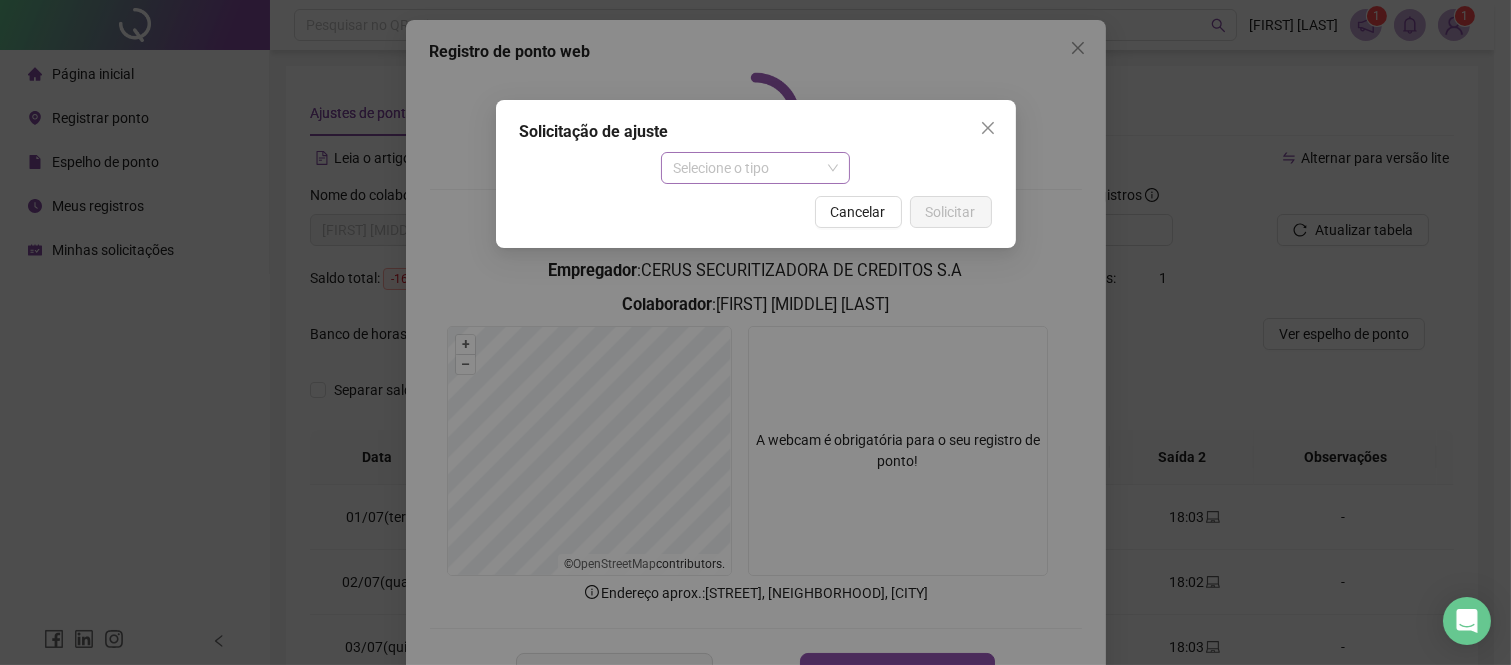 click on "Selecione o tipo" at bounding box center (755, 168) 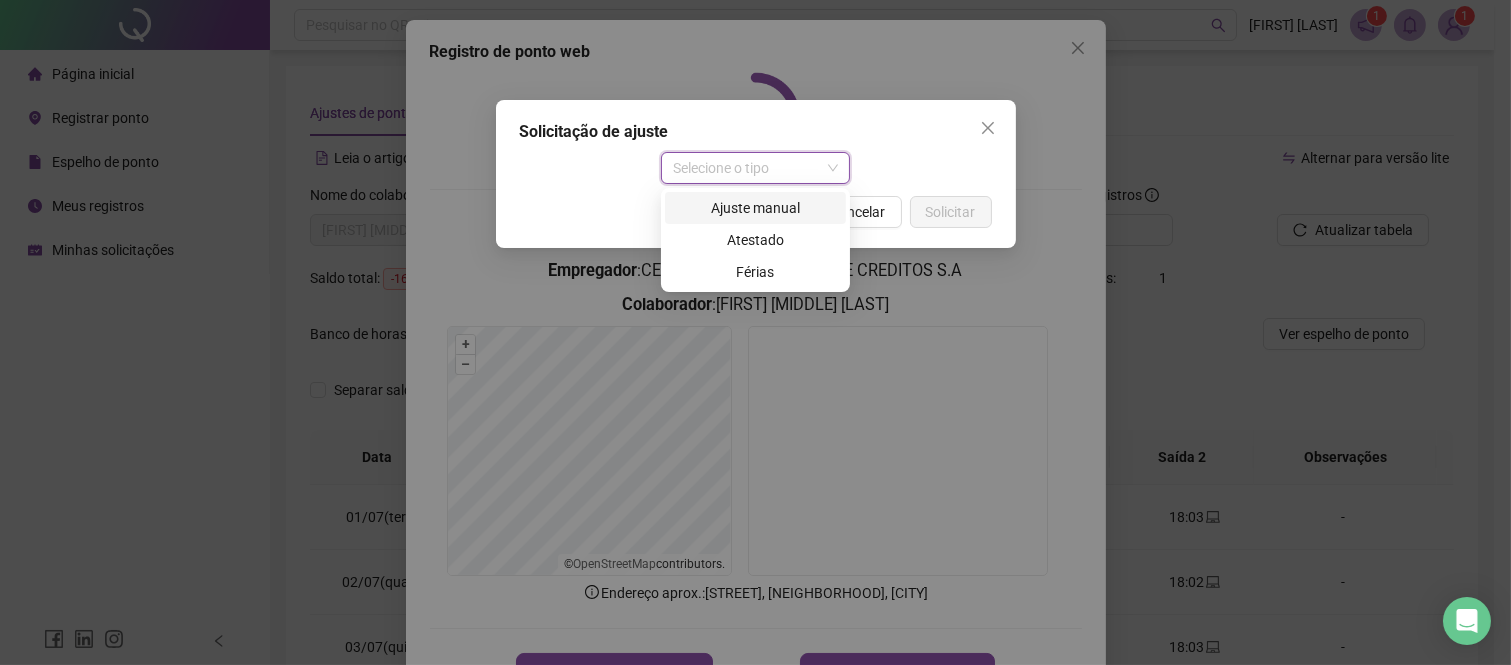 click on "Ajuste manual" at bounding box center [755, 208] 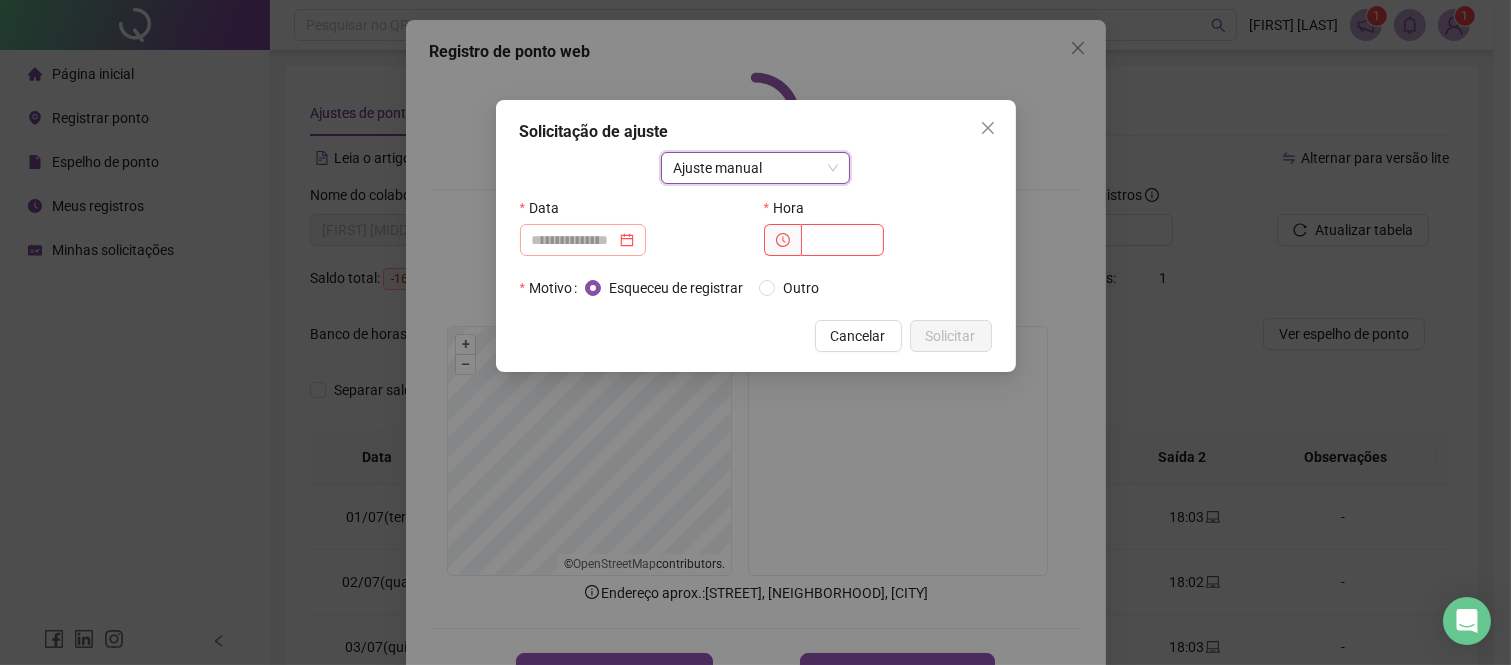 click at bounding box center (583, 240) 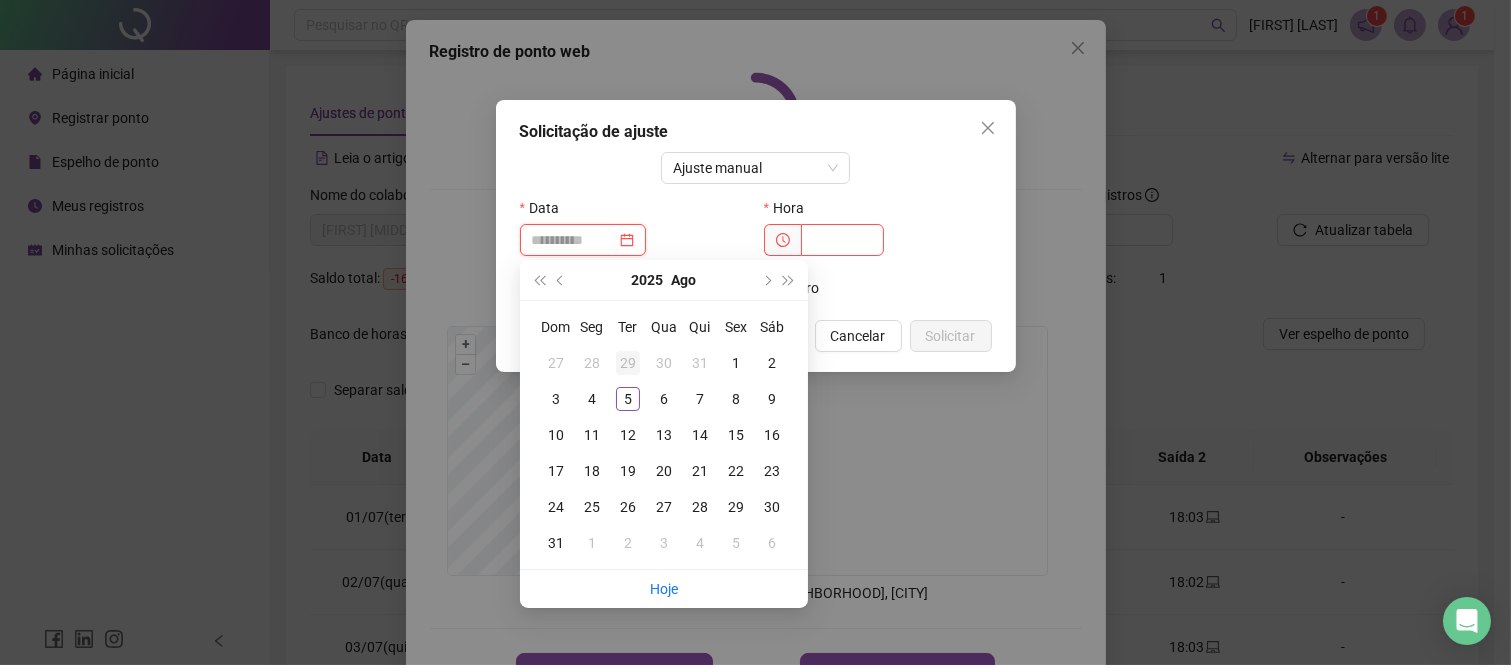 type on "**********" 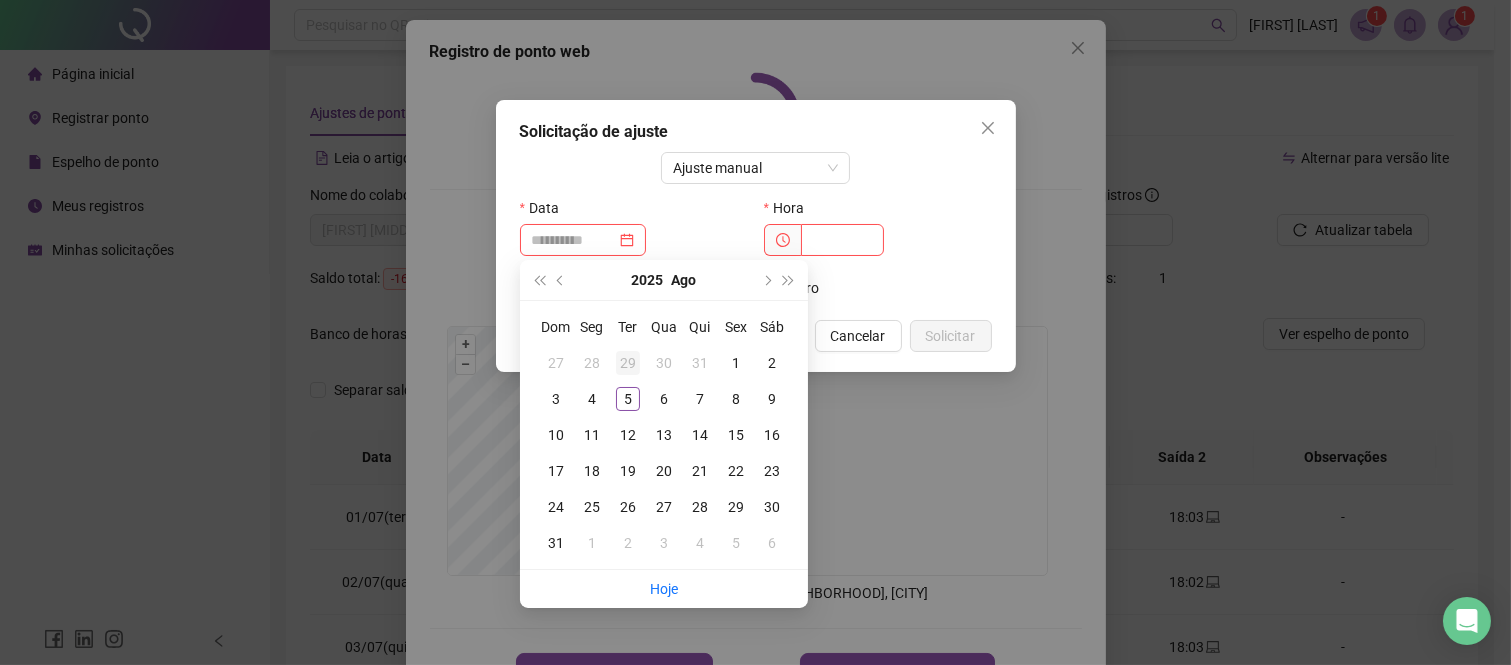 click on "29" at bounding box center (628, 363) 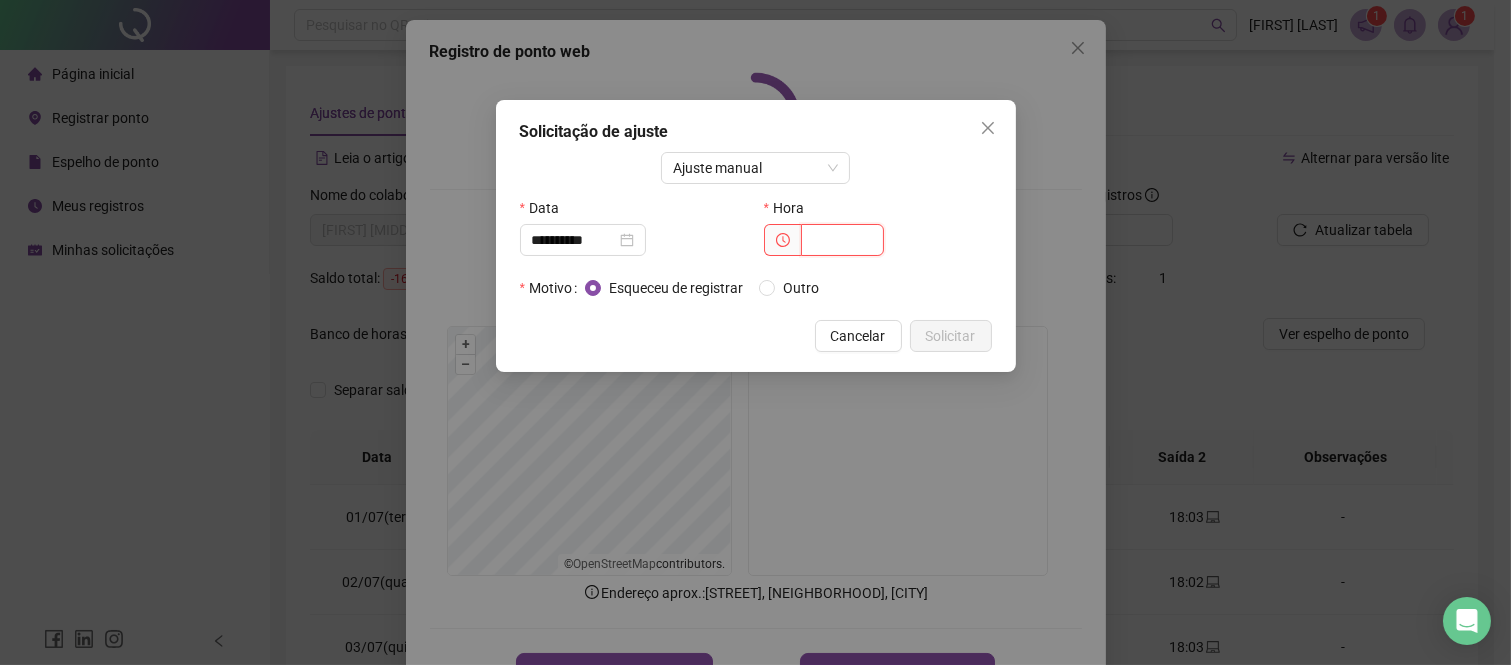 click at bounding box center [842, 240] 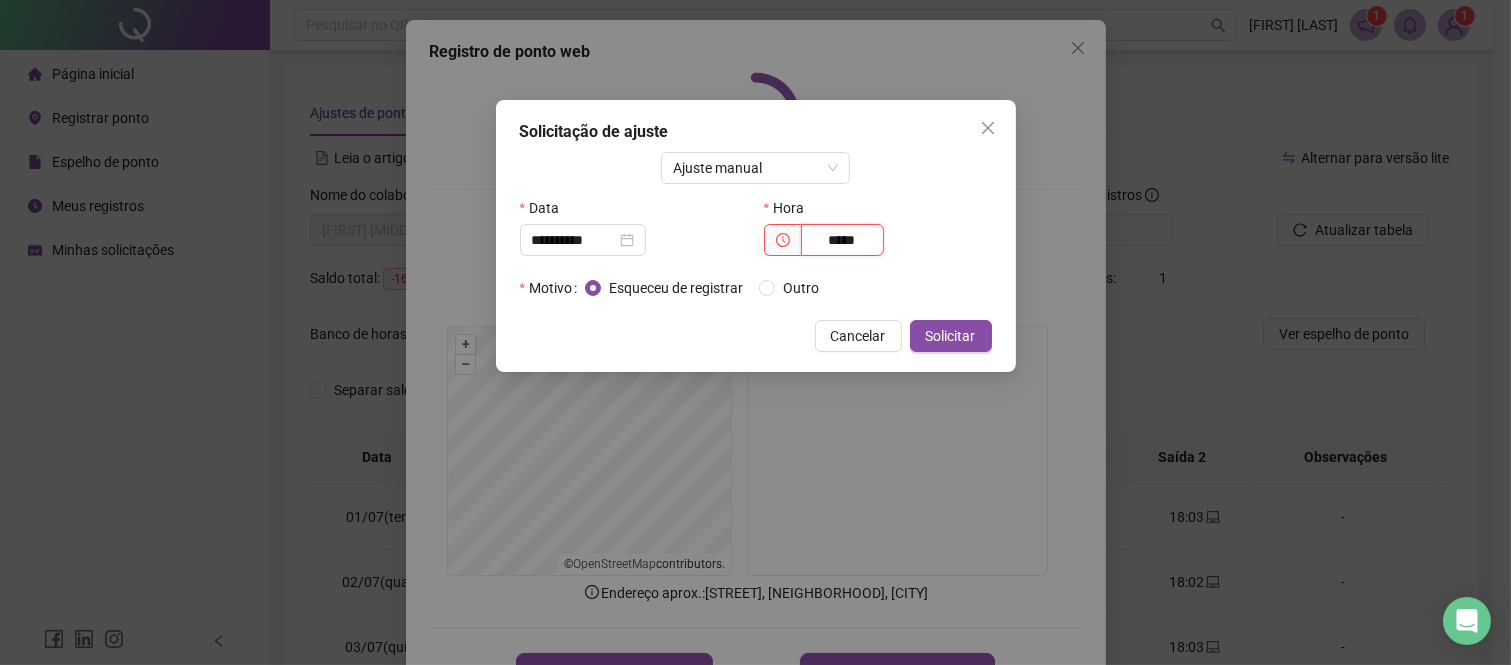 type on "*****" 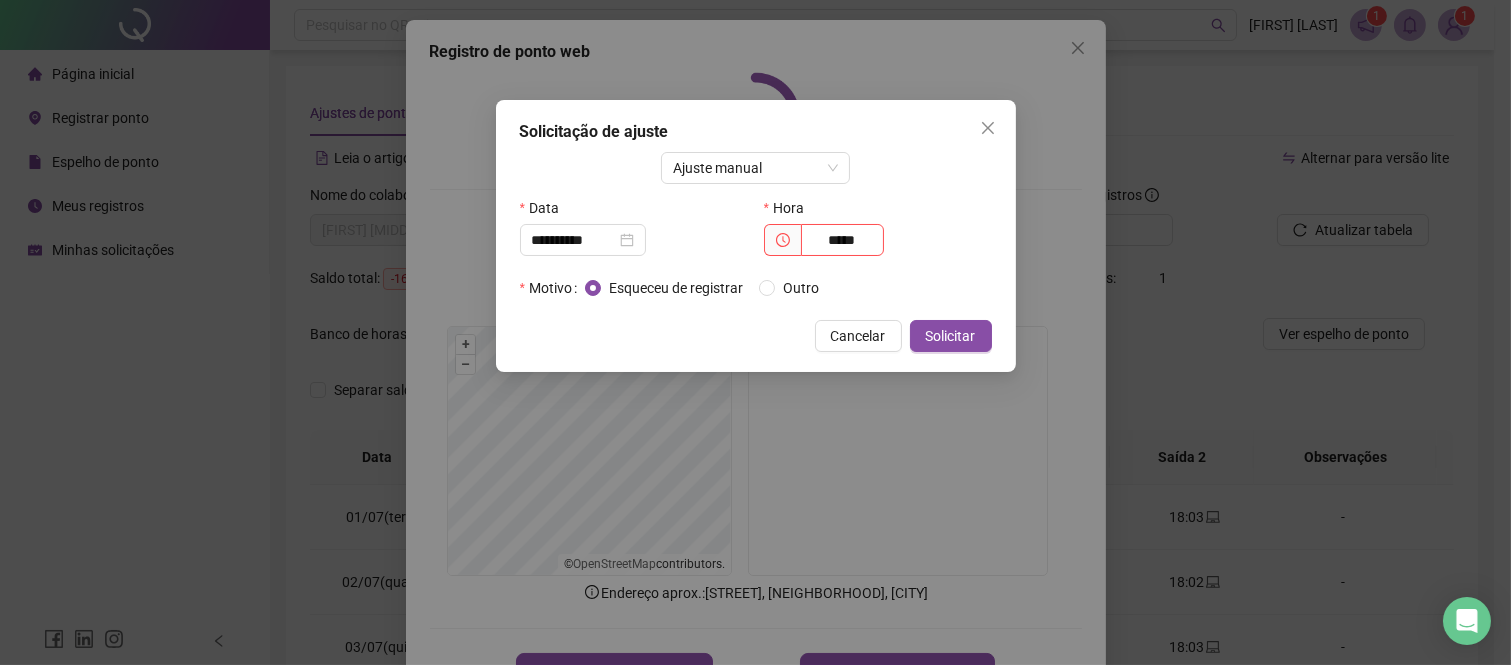 drag, startPoint x: 961, startPoint y: 317, endPoint x: 965, endPoint y: 298, distance: 19.416489 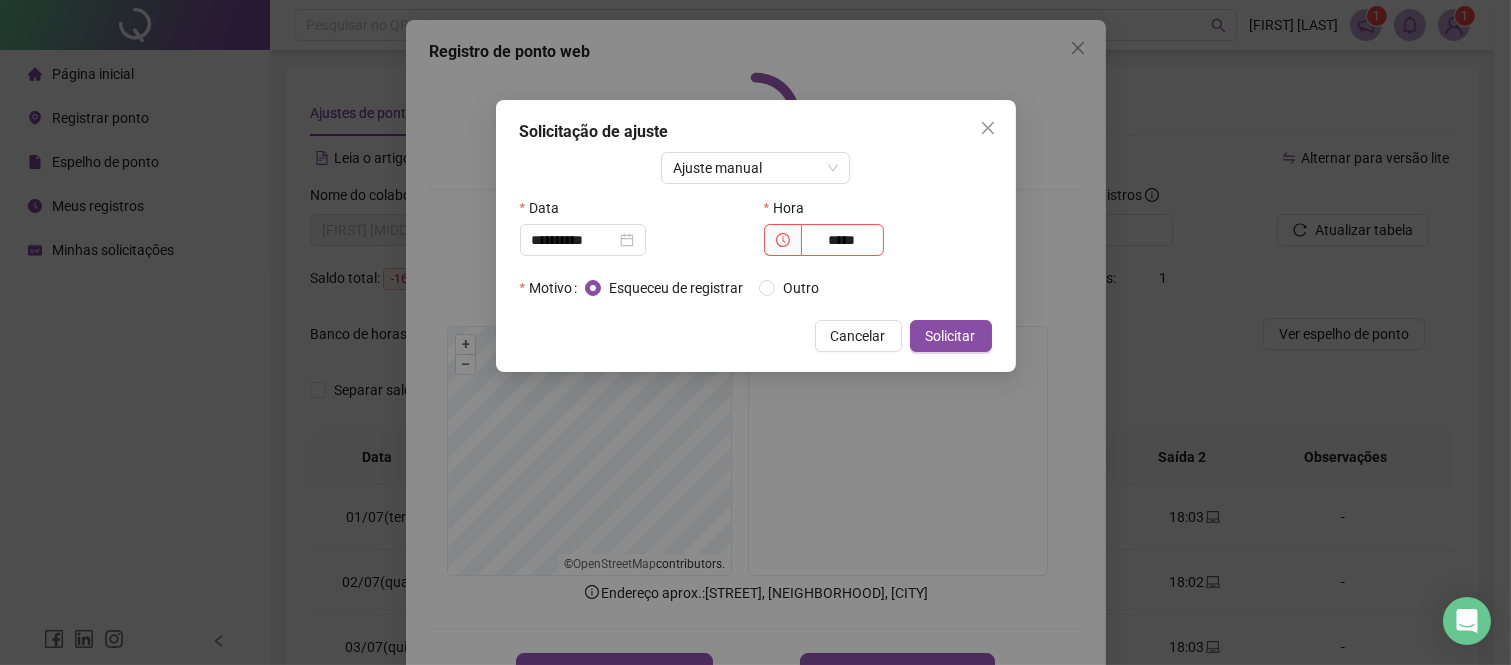 click on "**********" at bounding box center (756, 236) 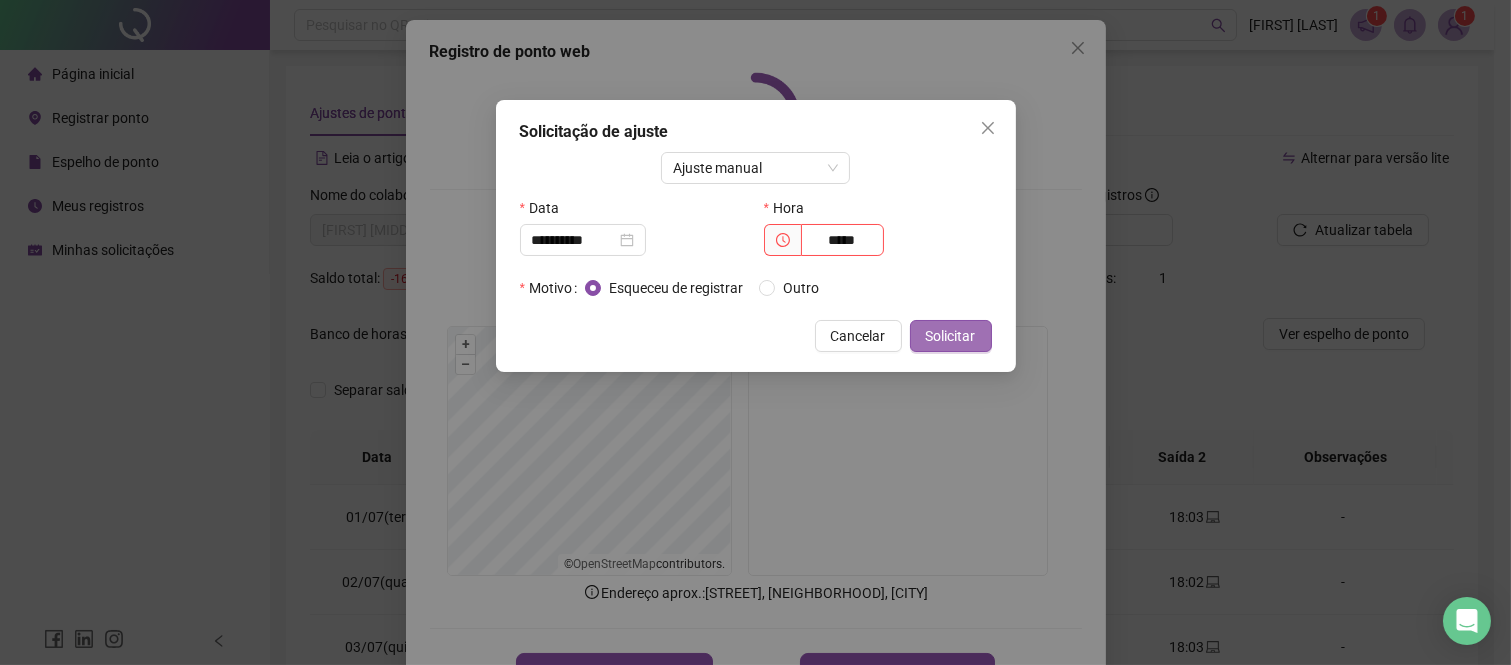 click on "Solicitar" at bounding box center [951, 336] 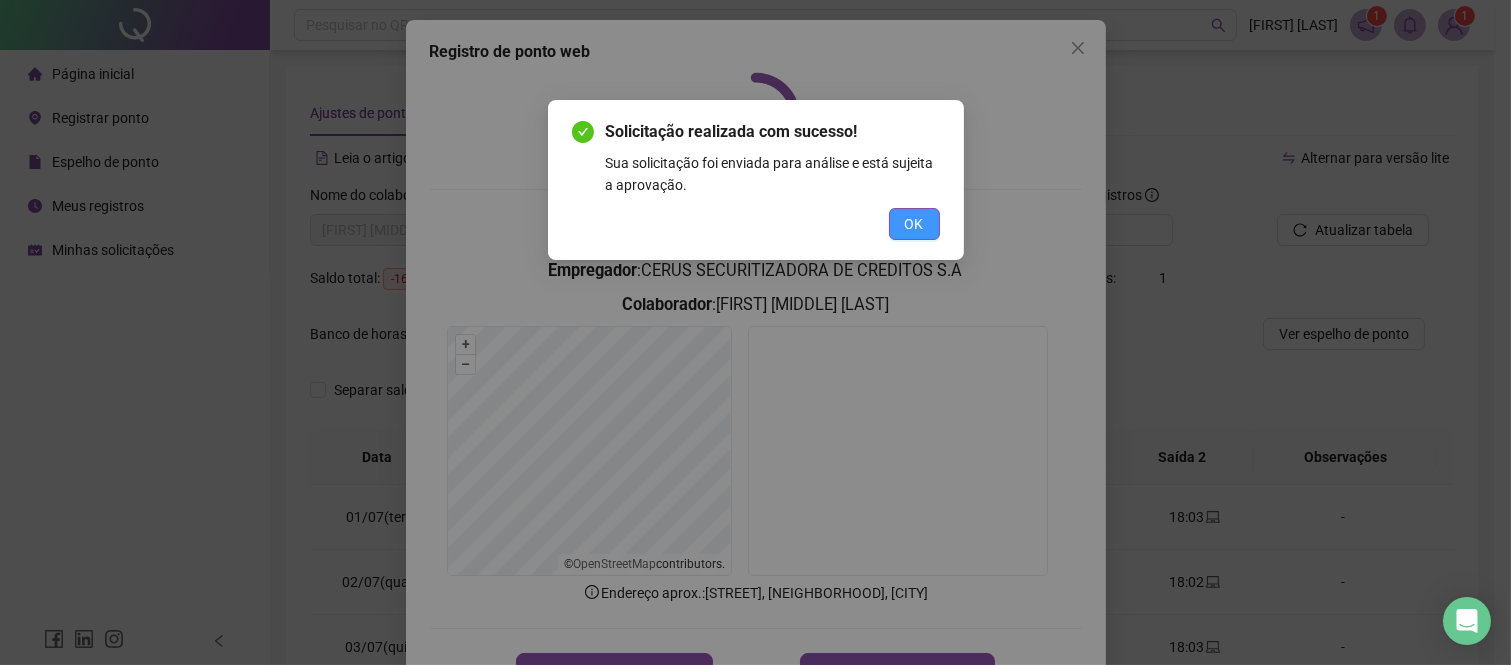 click on "OK" at bounding box center (914, 224) 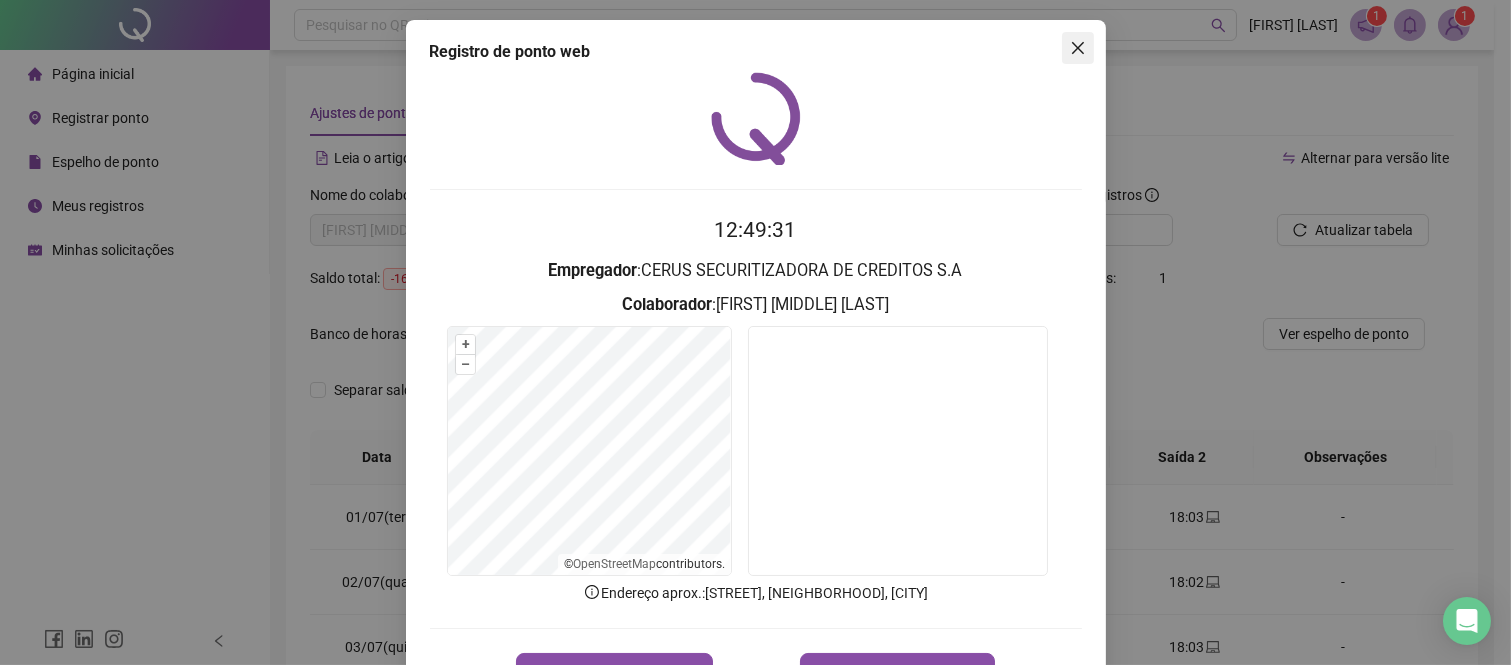 click 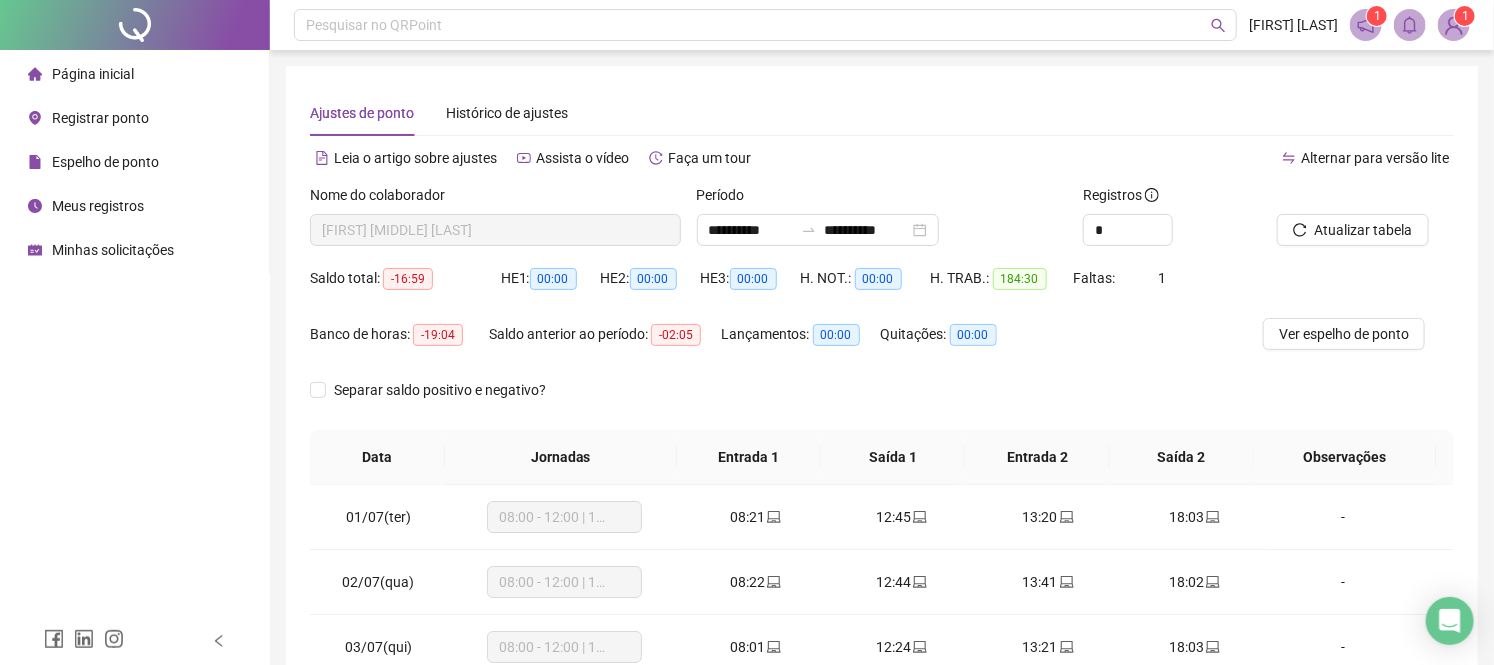 scroll, scrollTop: 356, scrollLeft: 0, axis: vertical 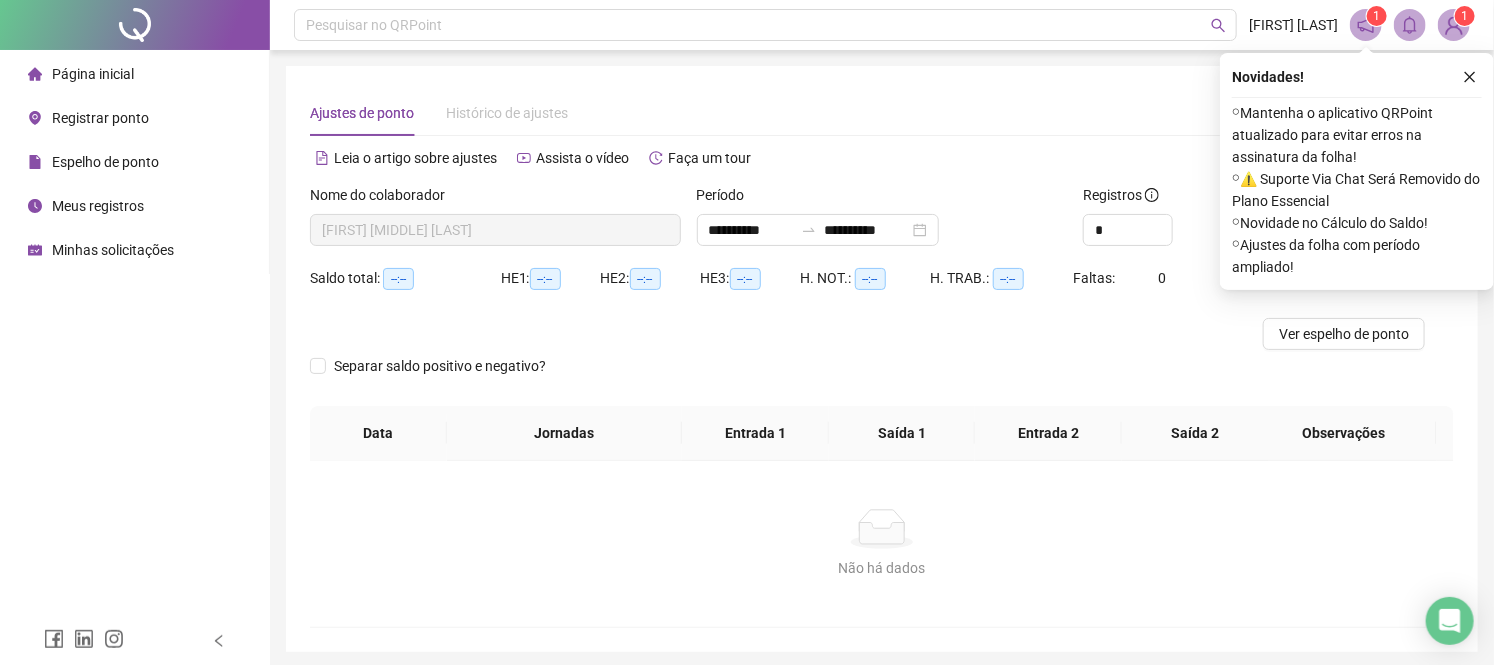 click on "Espelho de ponto" at bounding box center (105, 162) 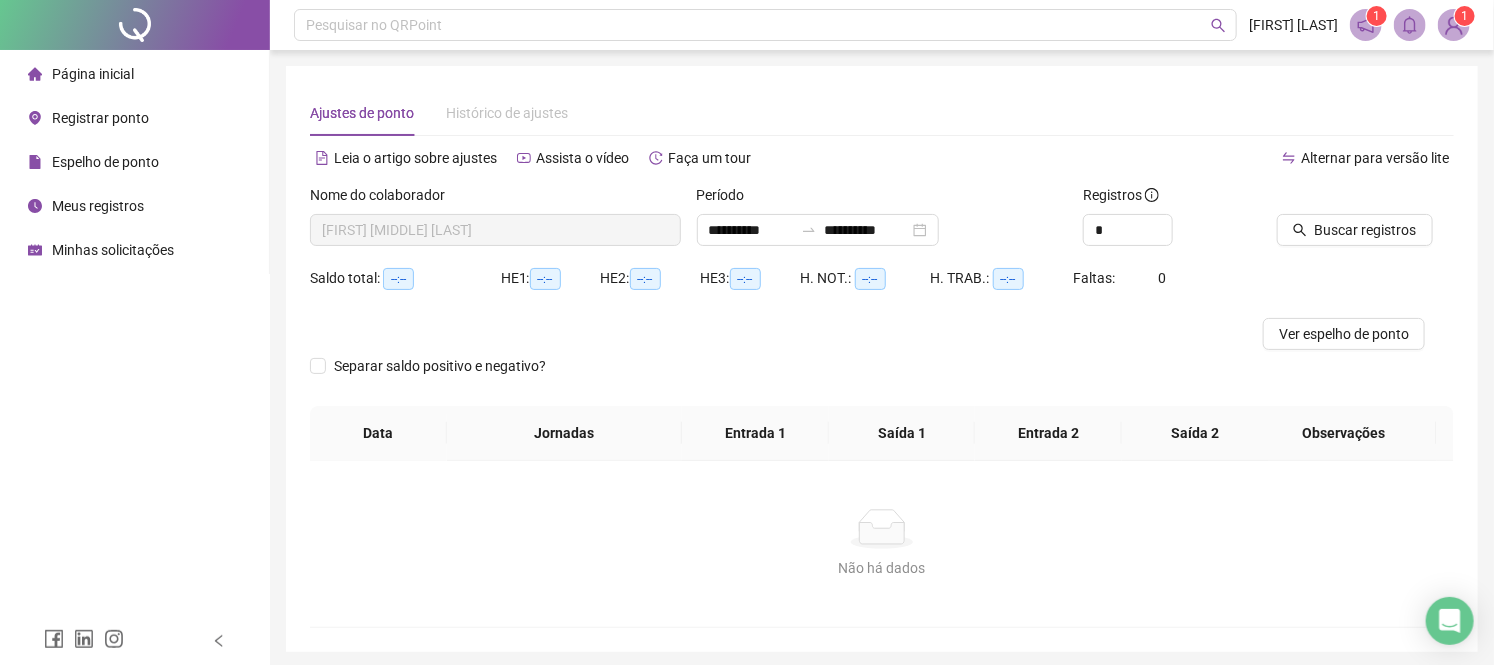 click on "Meus registros" at bounding box center [86, 206] 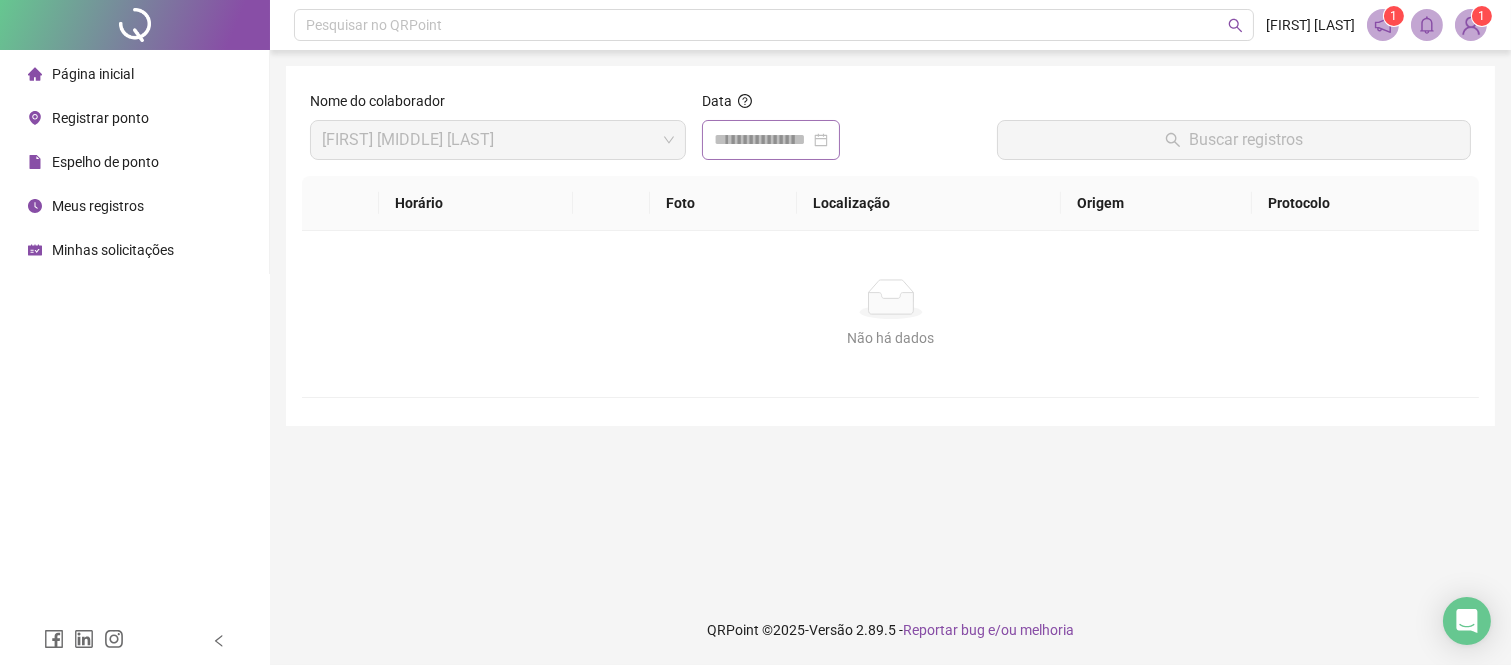 click at bounding box center [771, 140] 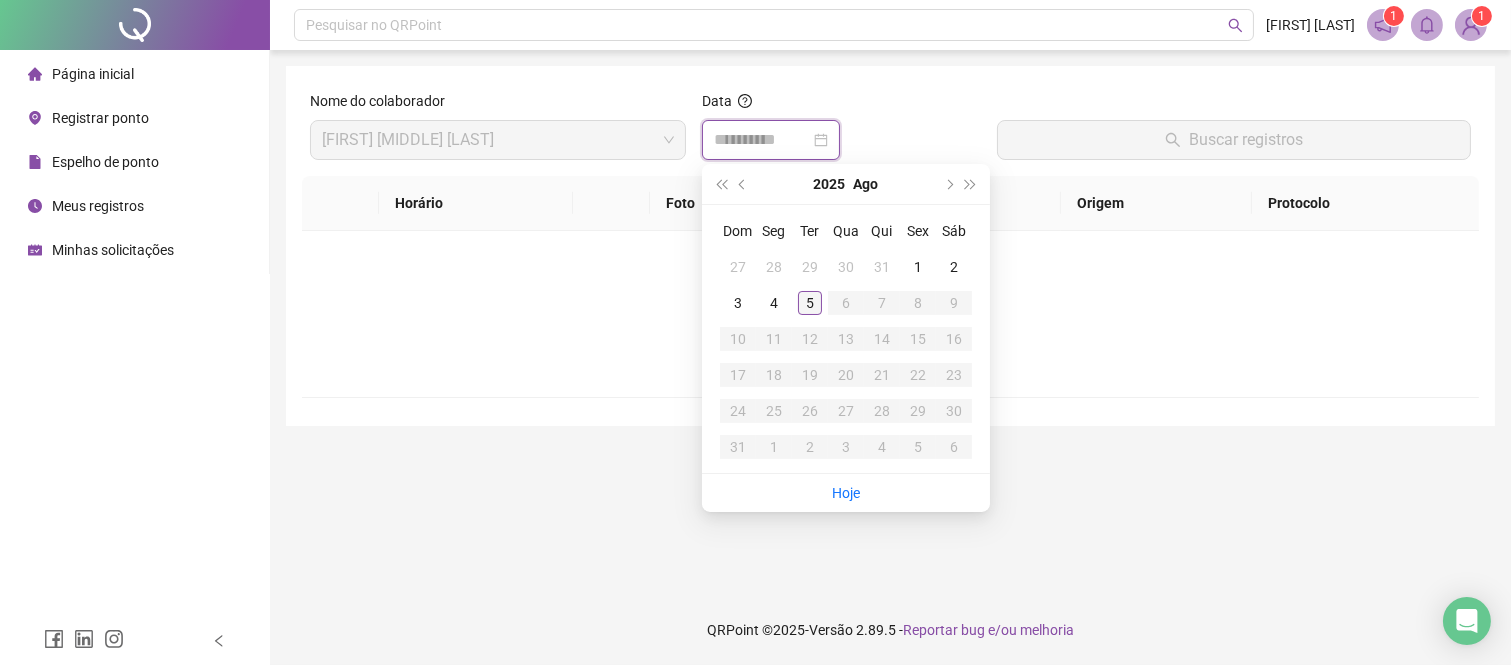 type on "**********" 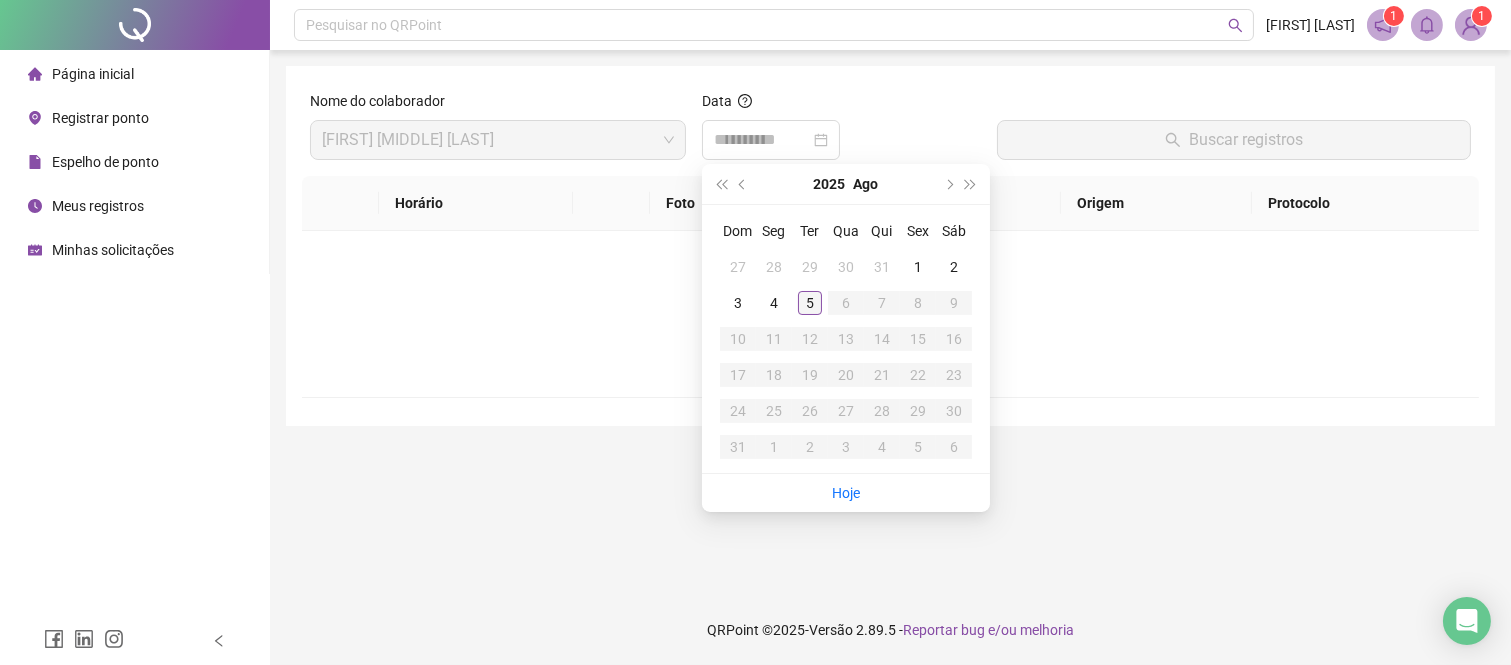 click on "5" at bounding box center (810, 303) 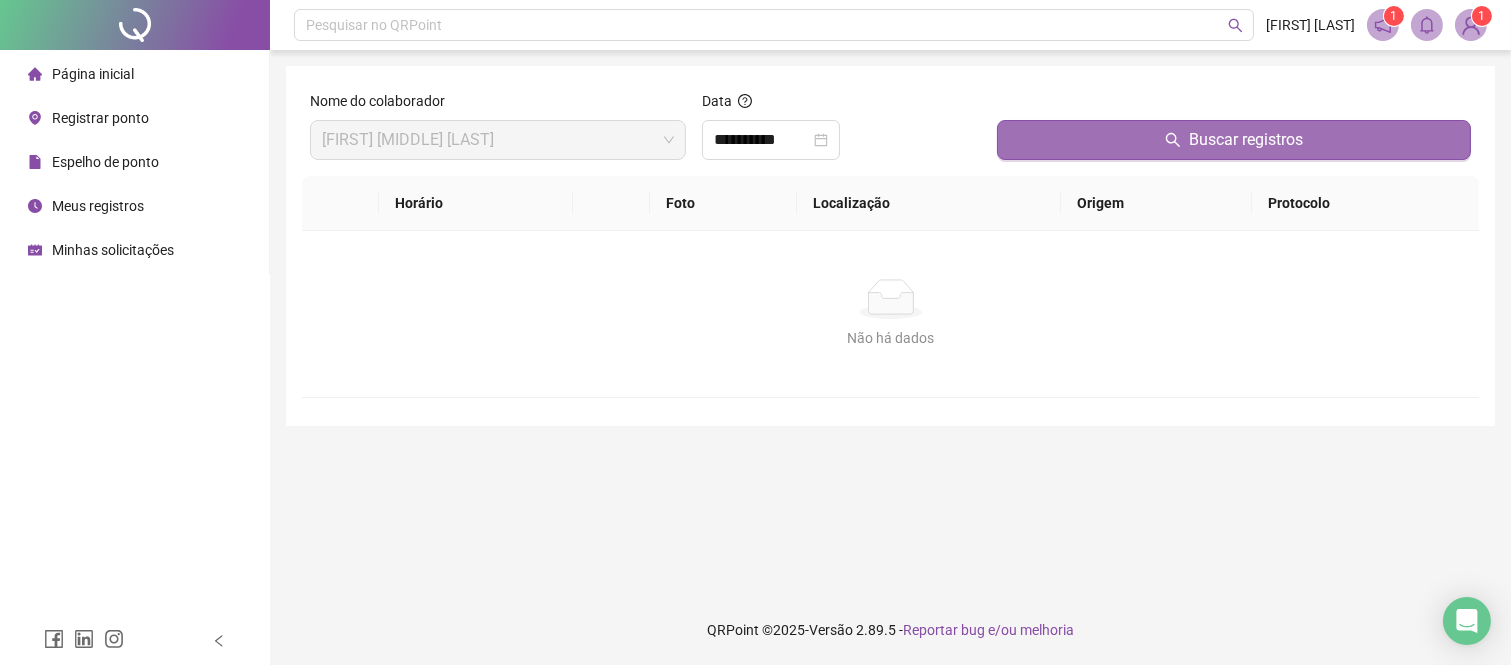 click on "Buscar registros" at bounding box center (1246, 140) 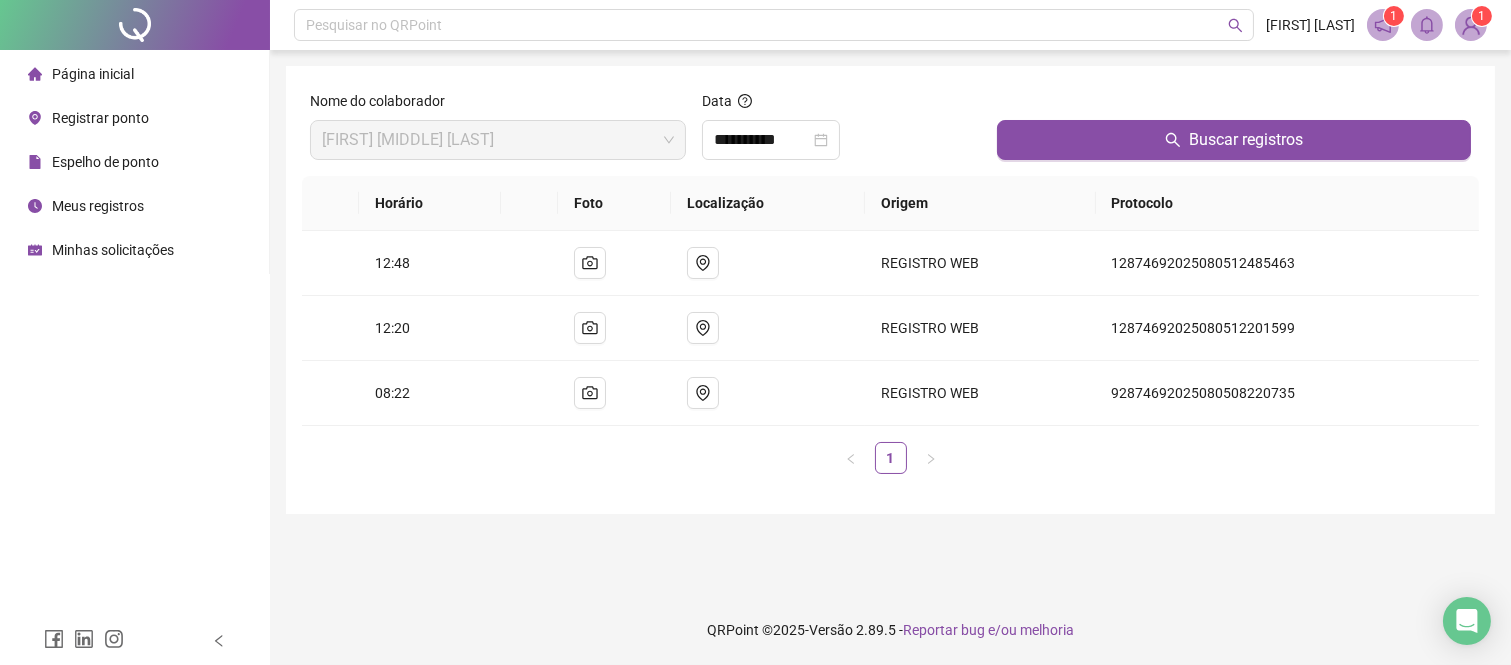 click on "Meus registros" at bounding box center (98, 206) 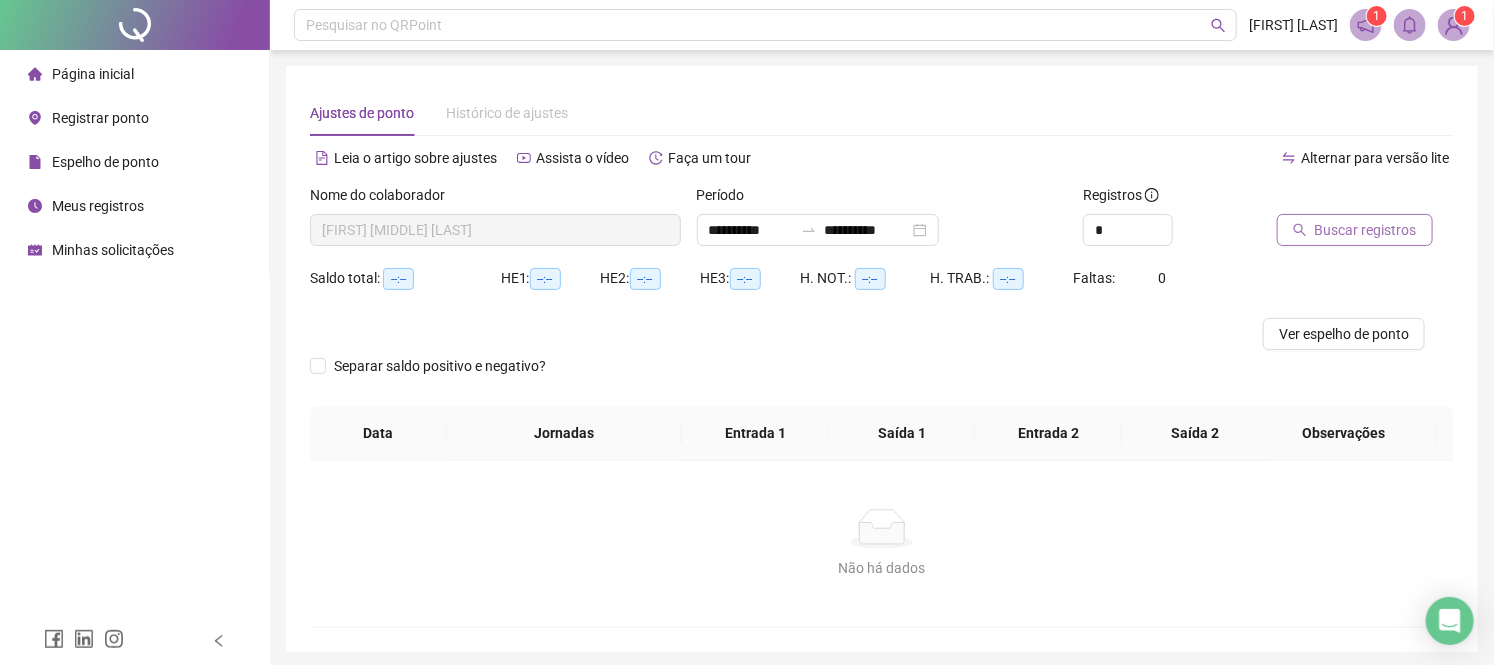 click on "Buscar registros" at bounding box center [1355, 230] 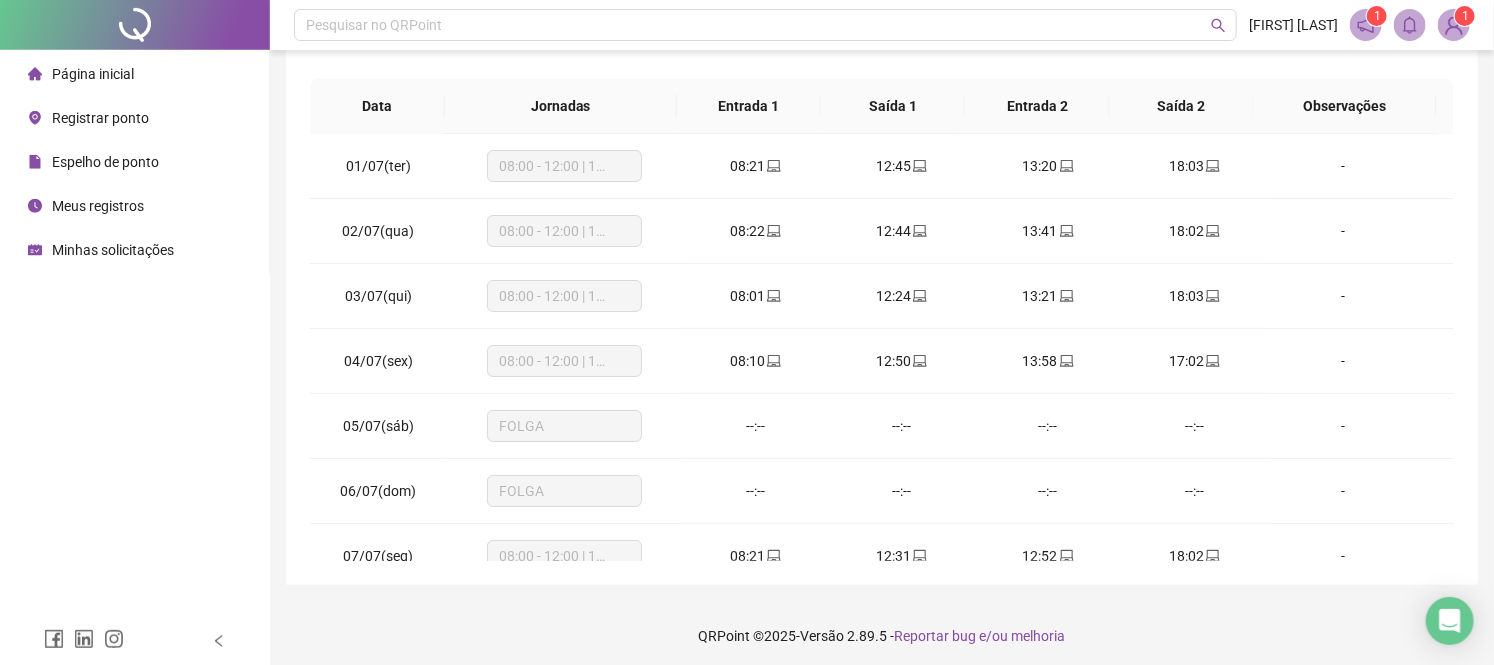 scroll, scrollTop: 356, scrollLeft: 0, axis: vertical 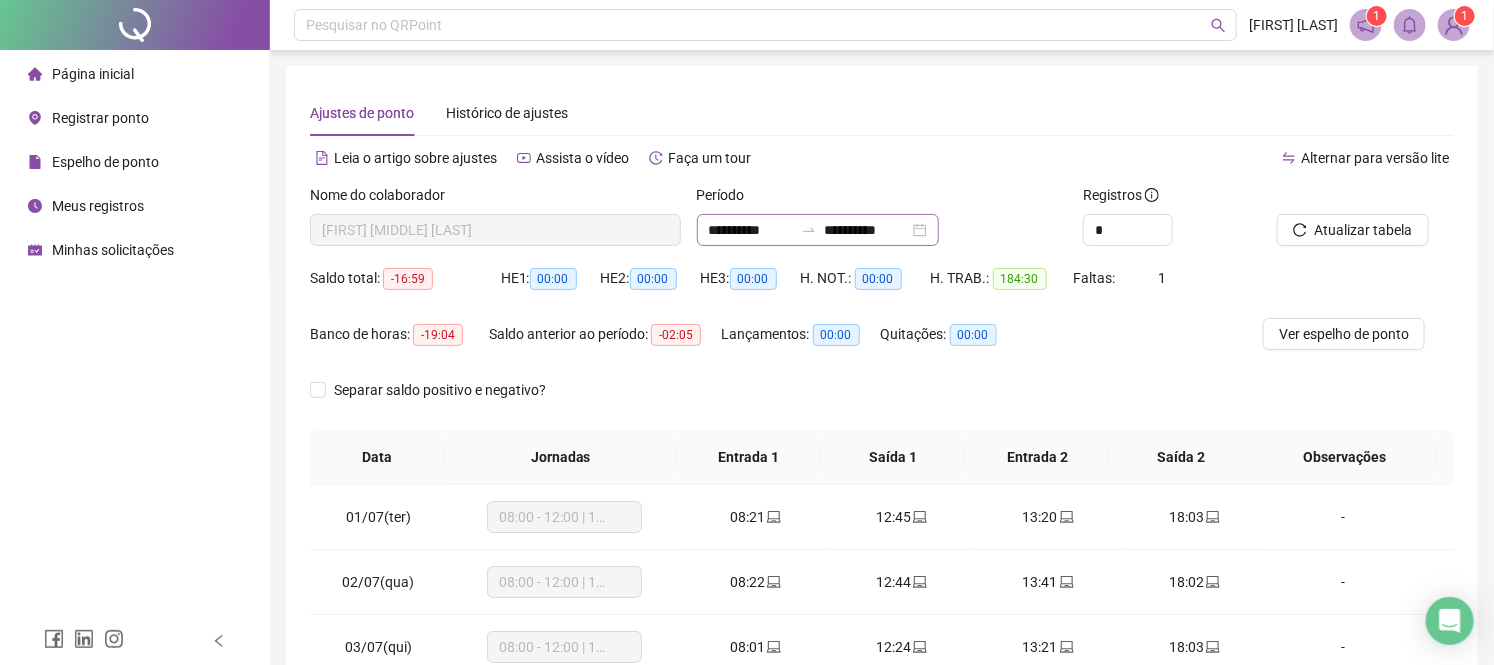 click on "**********" at bounding box center [818, 230] 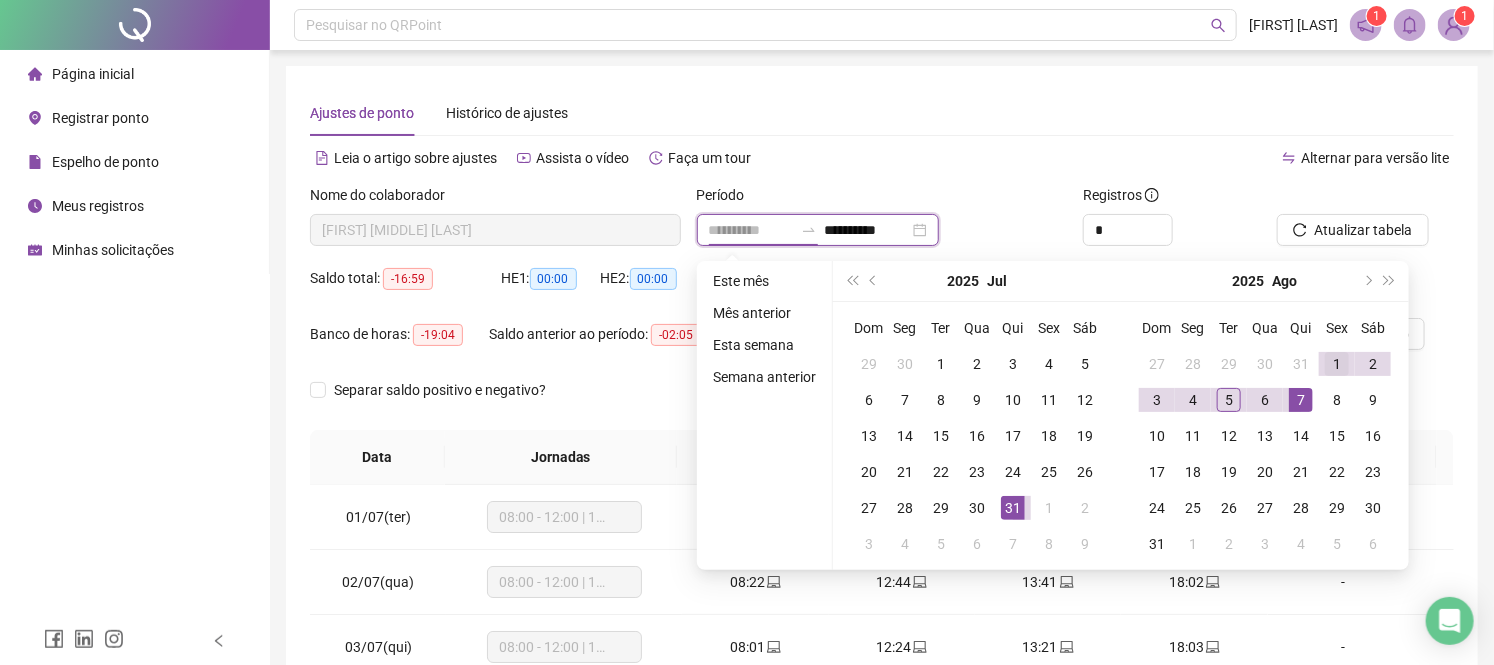 type on "**********" 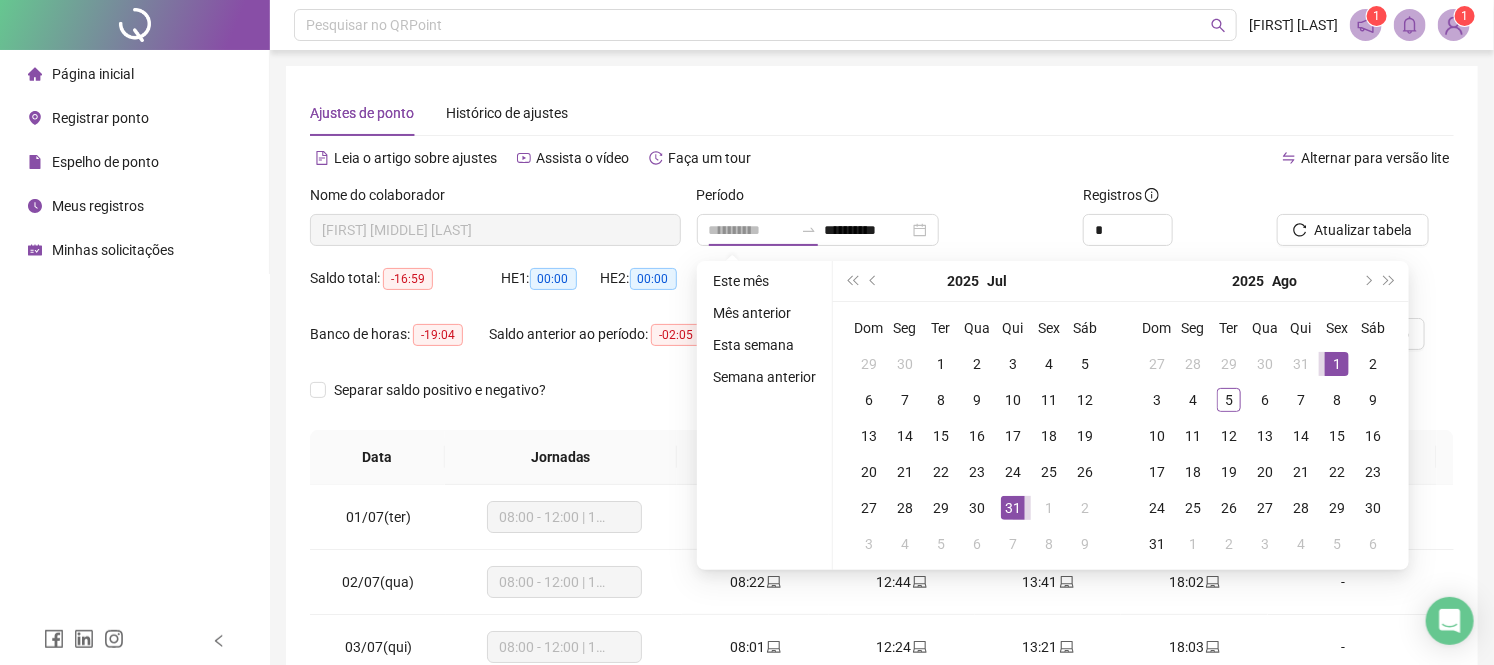 click on "1" at bounding box center (1337, 364) 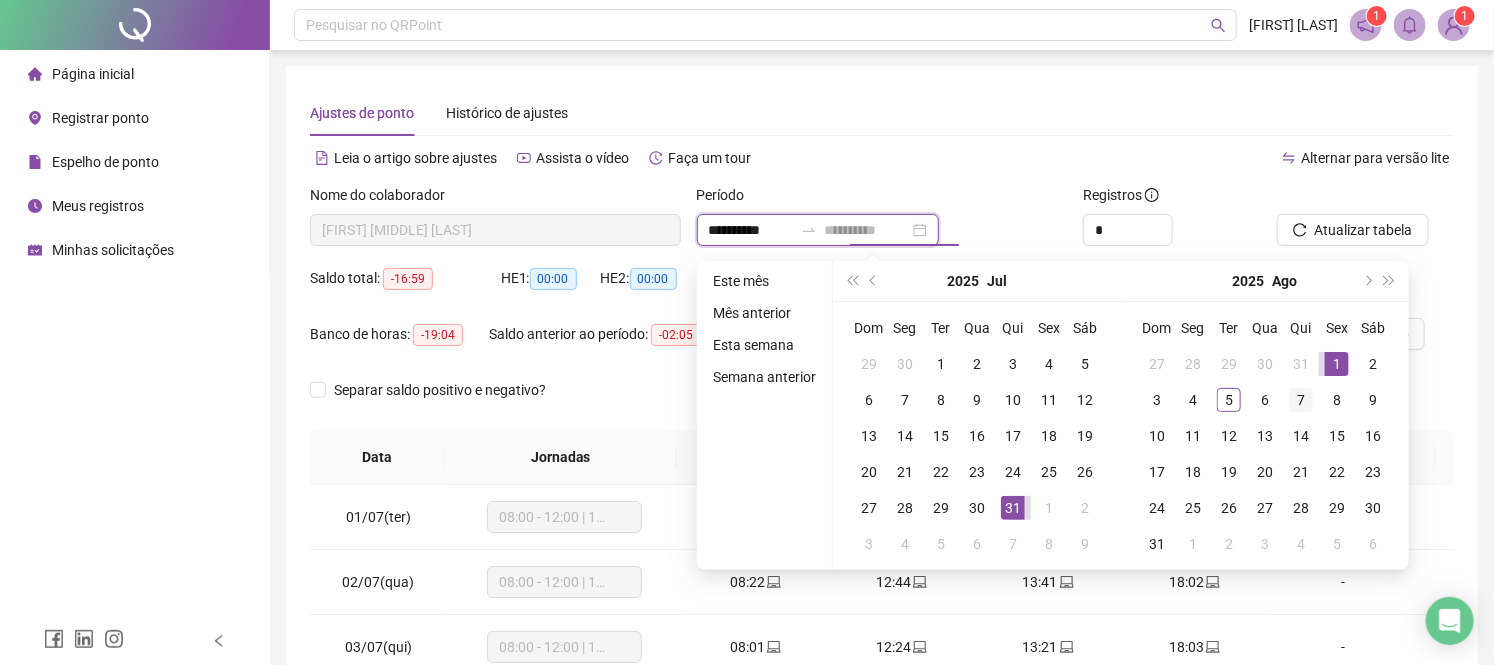 type on "**********" 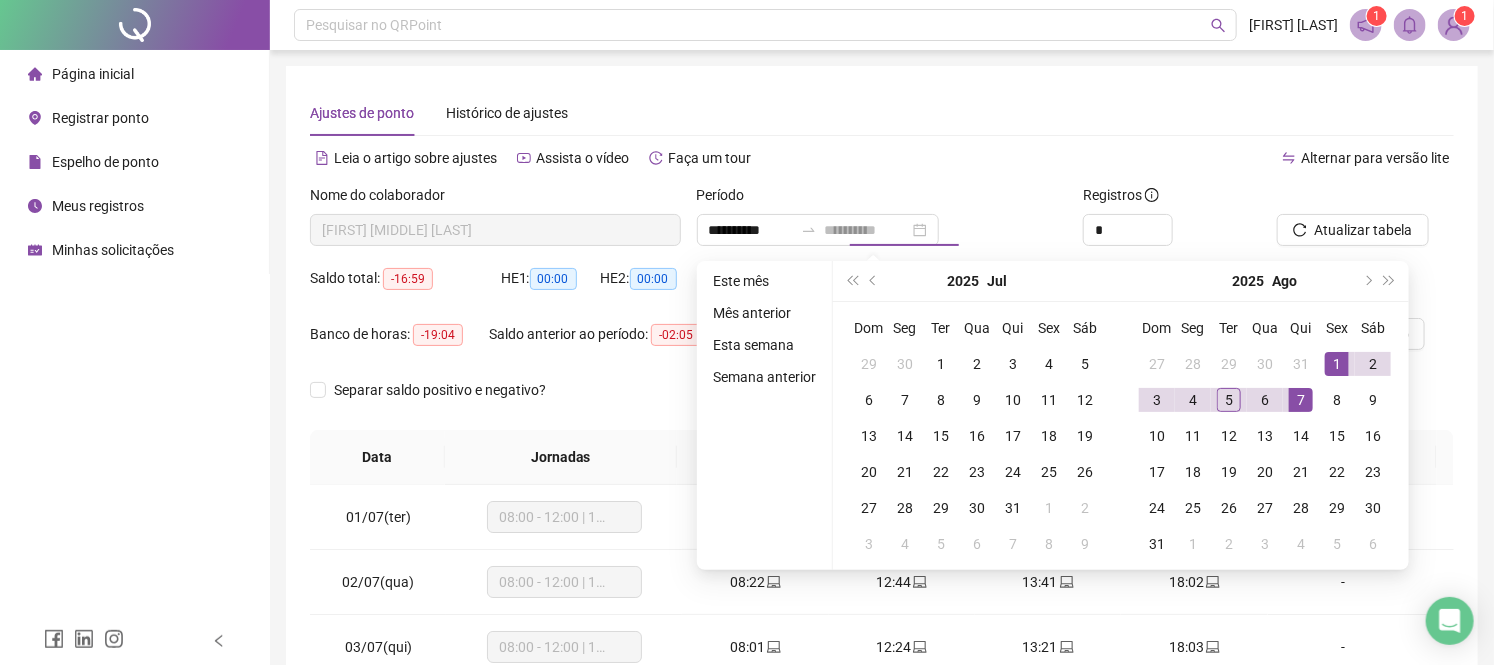 click on "7" at bounding box center [1301, 400] 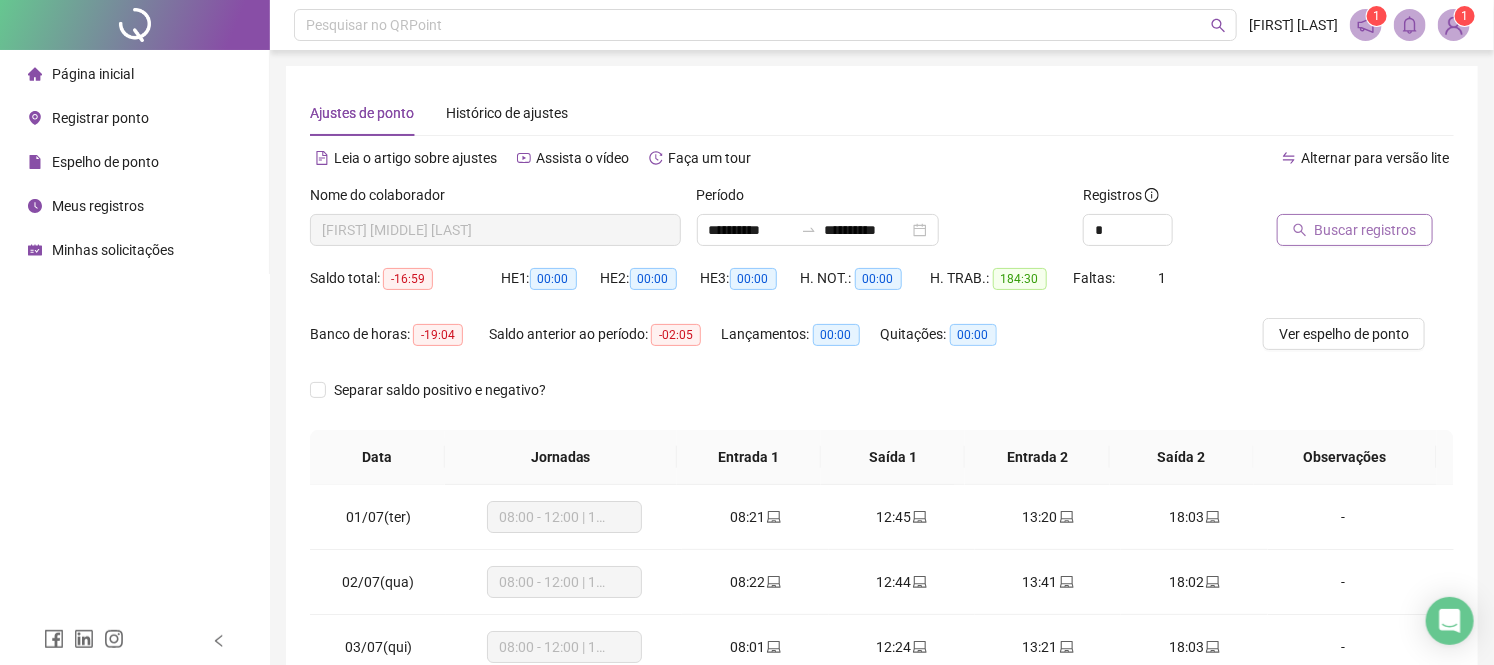 click 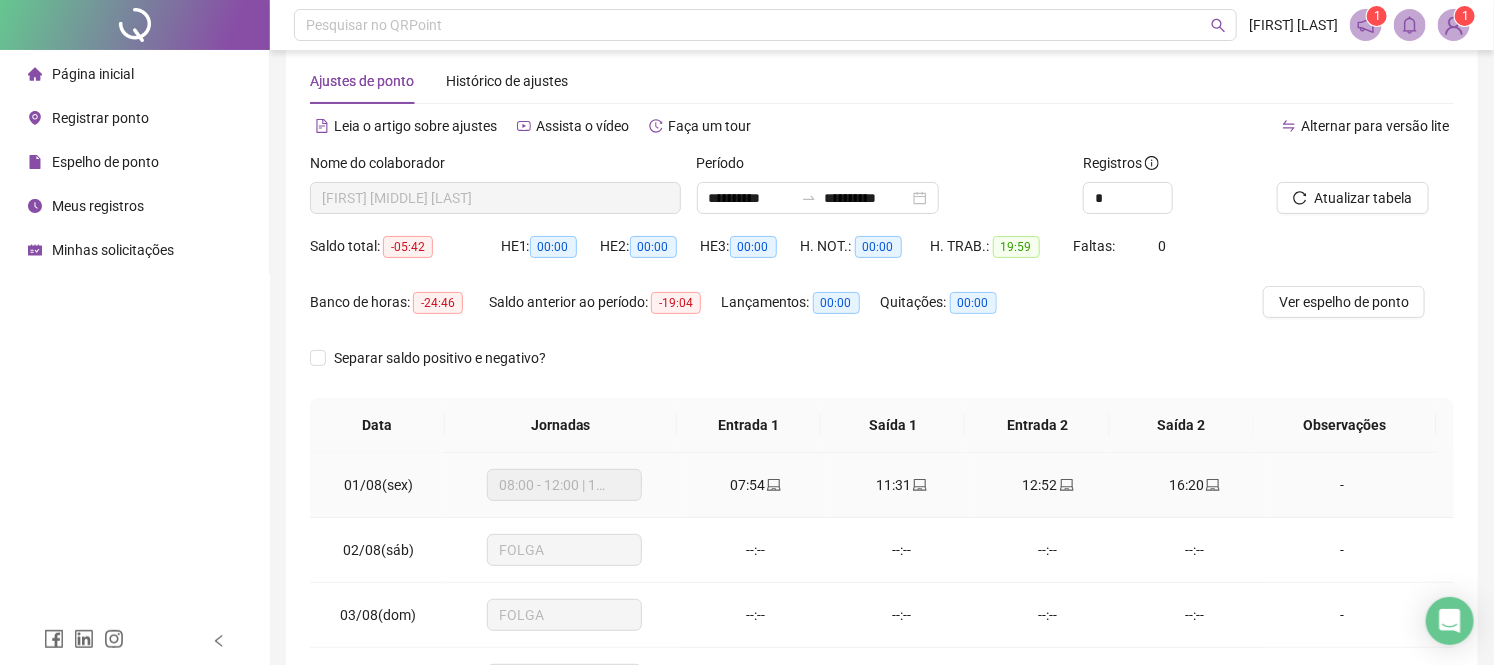 scroll, scrollTop: 254, scrollLeft: 0, axis: vertical 